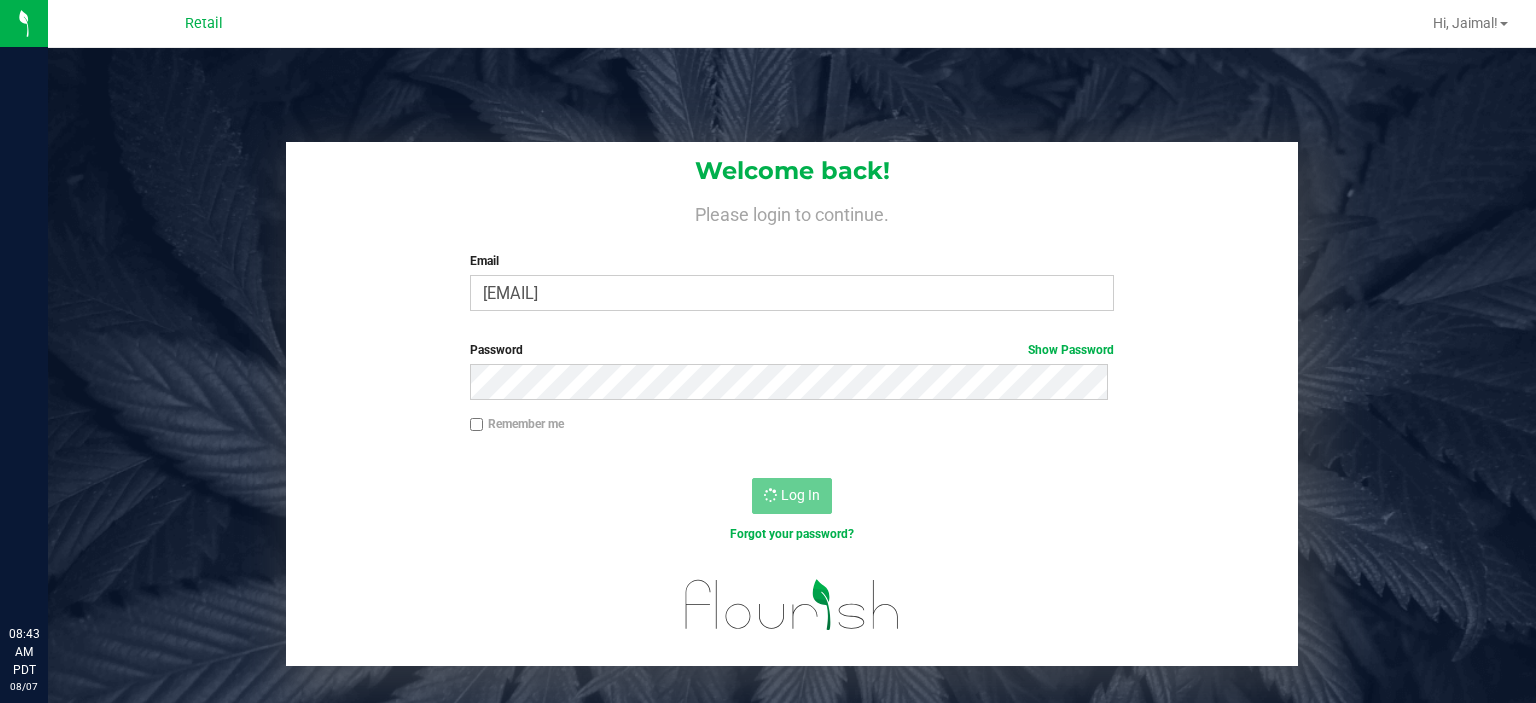 scroll, scrollTop: 0, scrollLeft: 0, axis: both 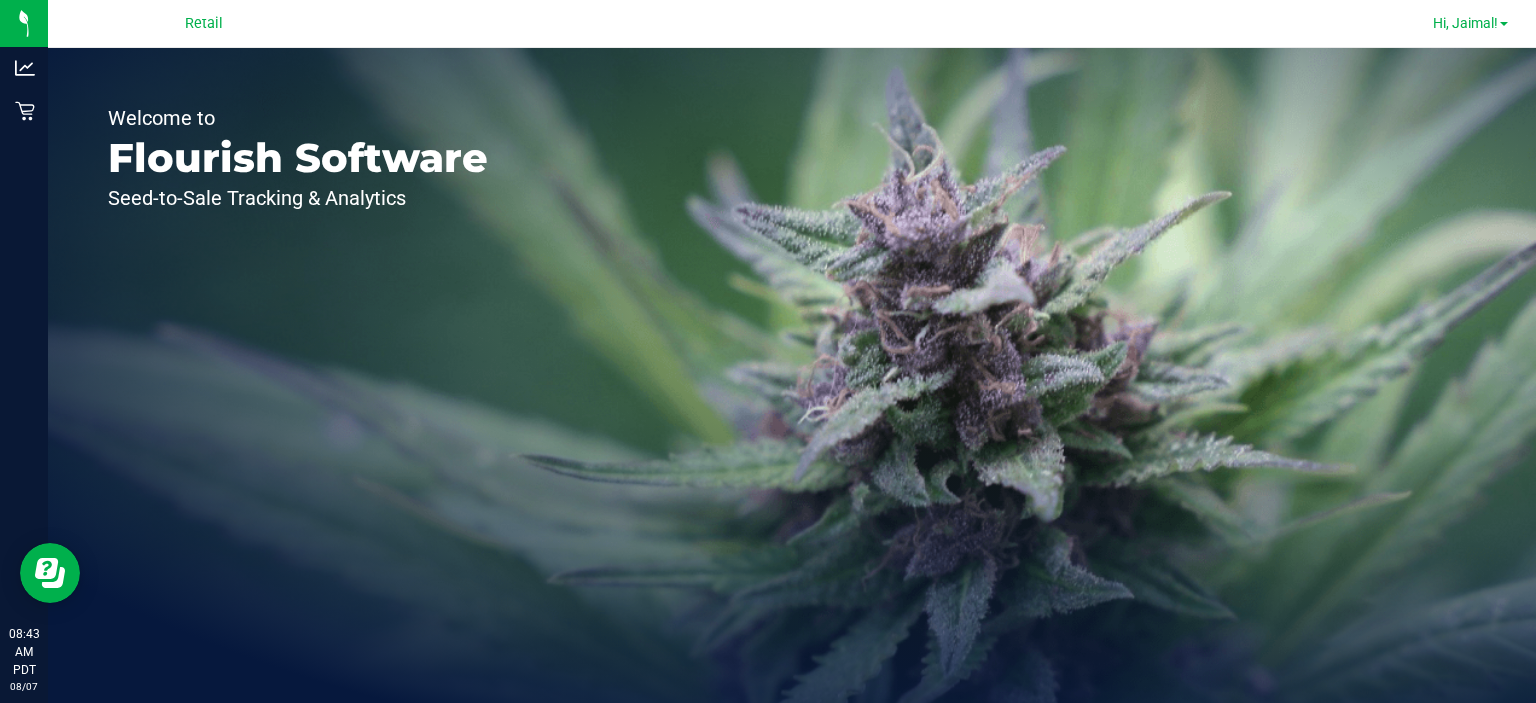 click on "Hi, Jaimal!" at bounding box center (1465, 23) 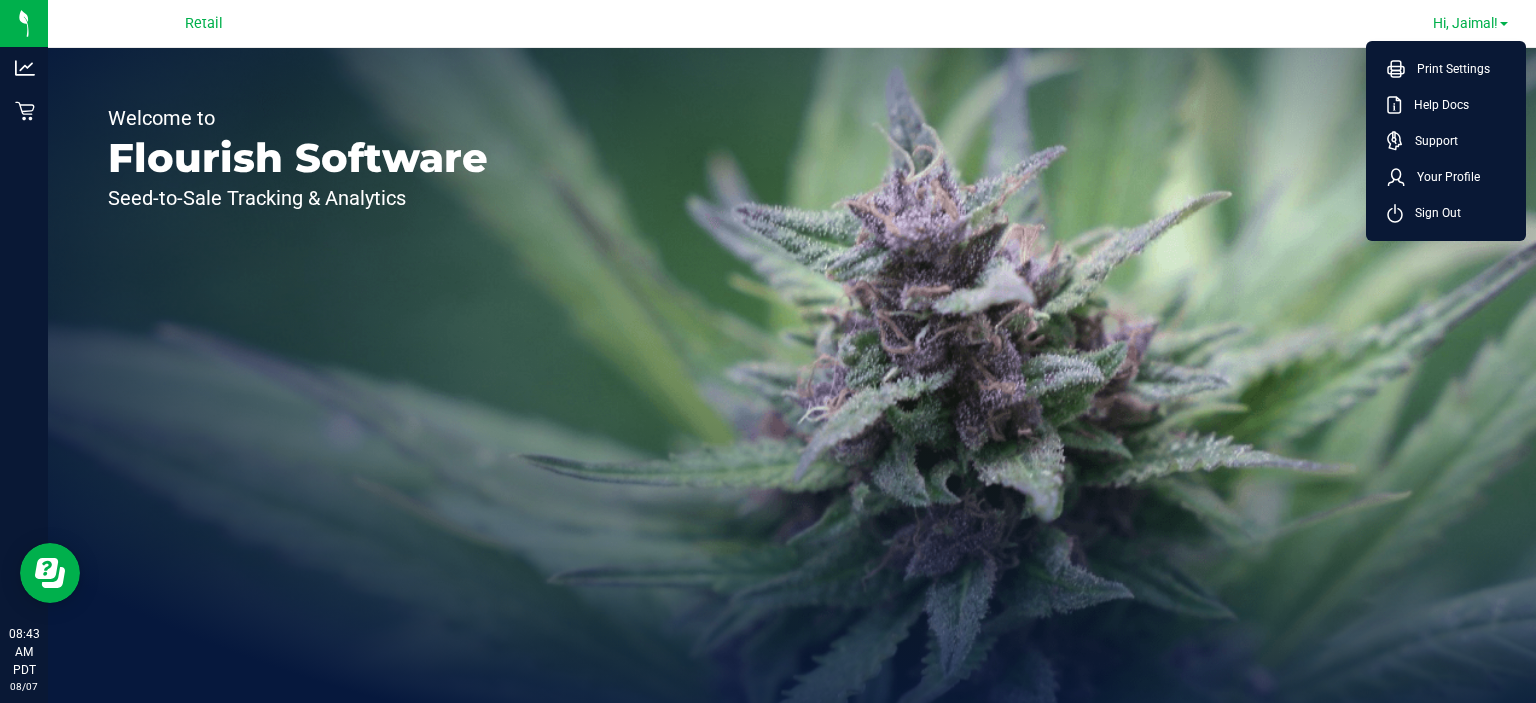 click on "Welcome to   Flourish Software   Seed-to-Sale Tracking & Analytics" at bounding box center [298, 375] 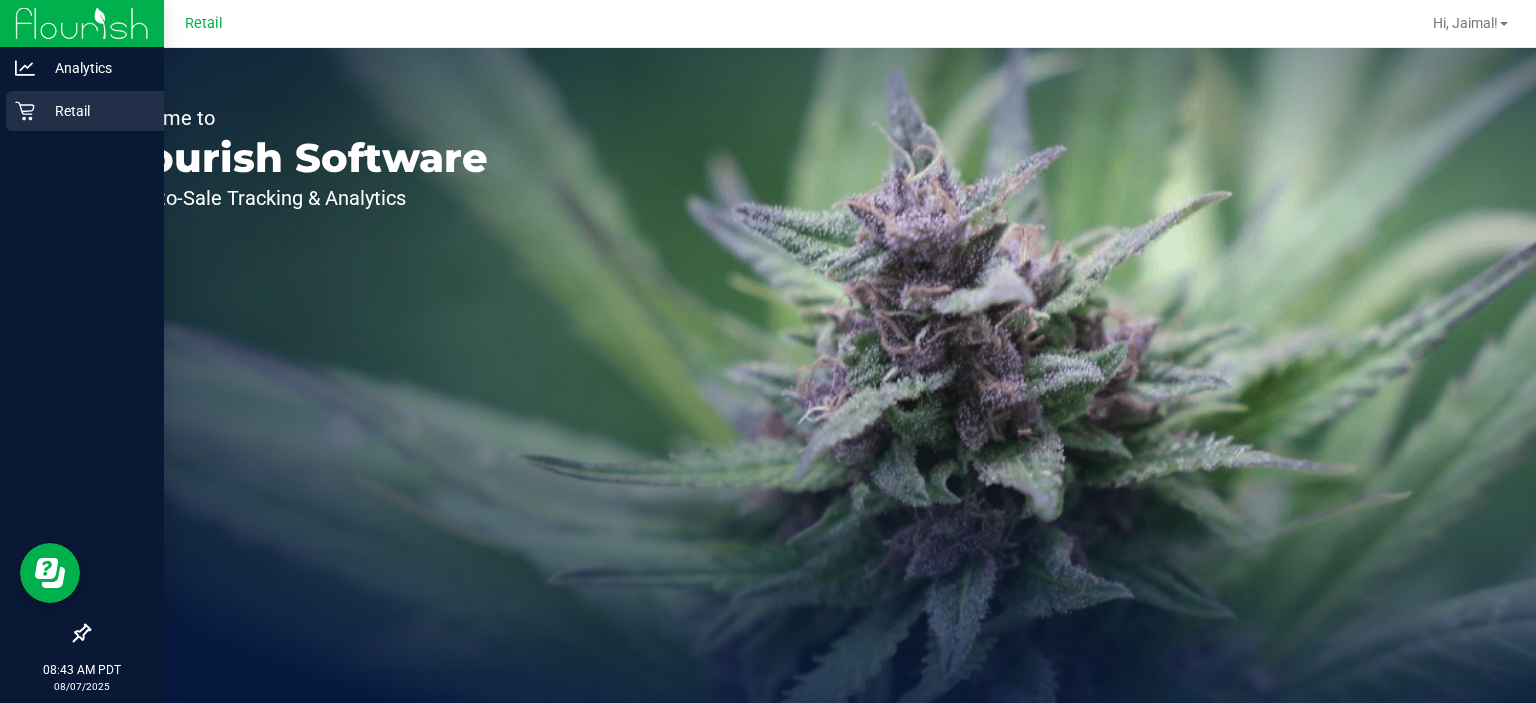 click on "Retail" at bounding box center [85, 111] 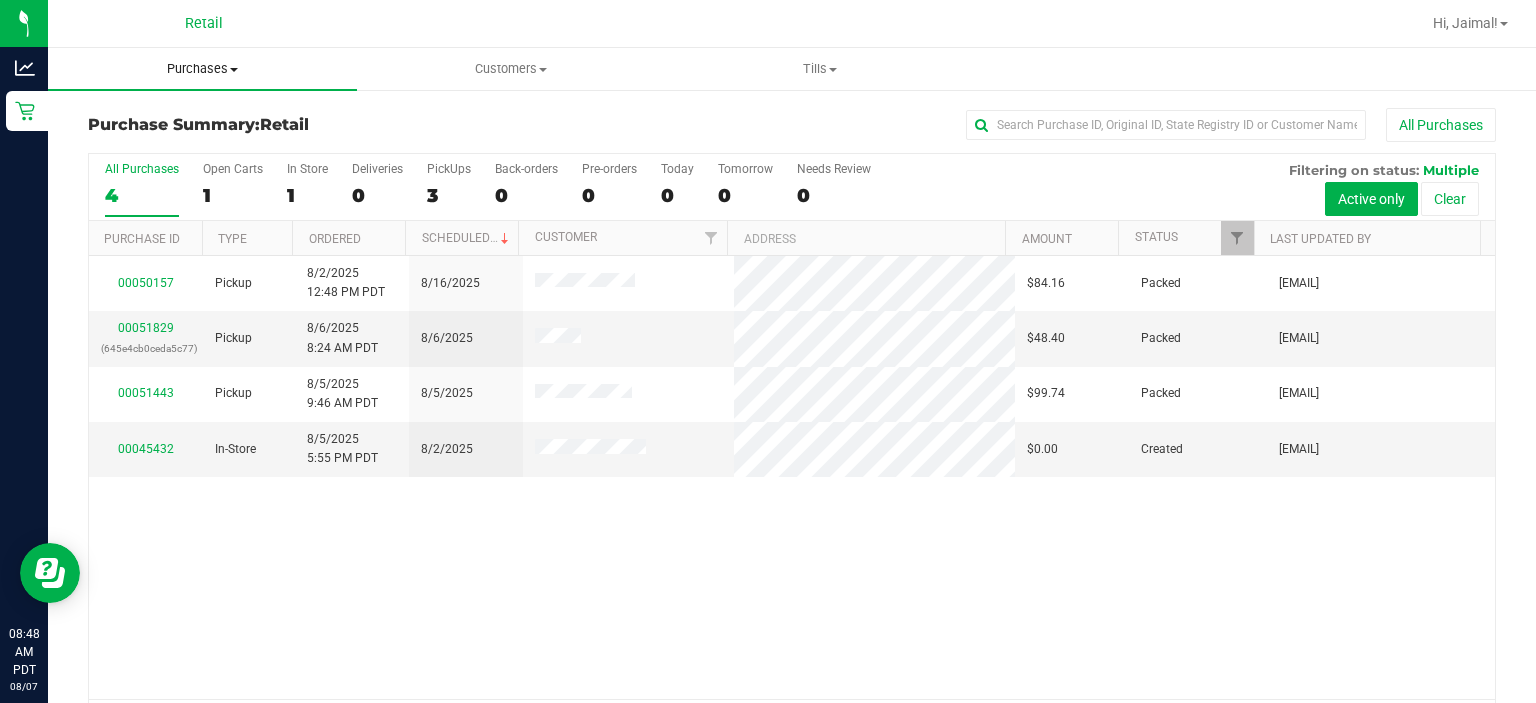 click on "Purchases" at bounding box center (202, 69) 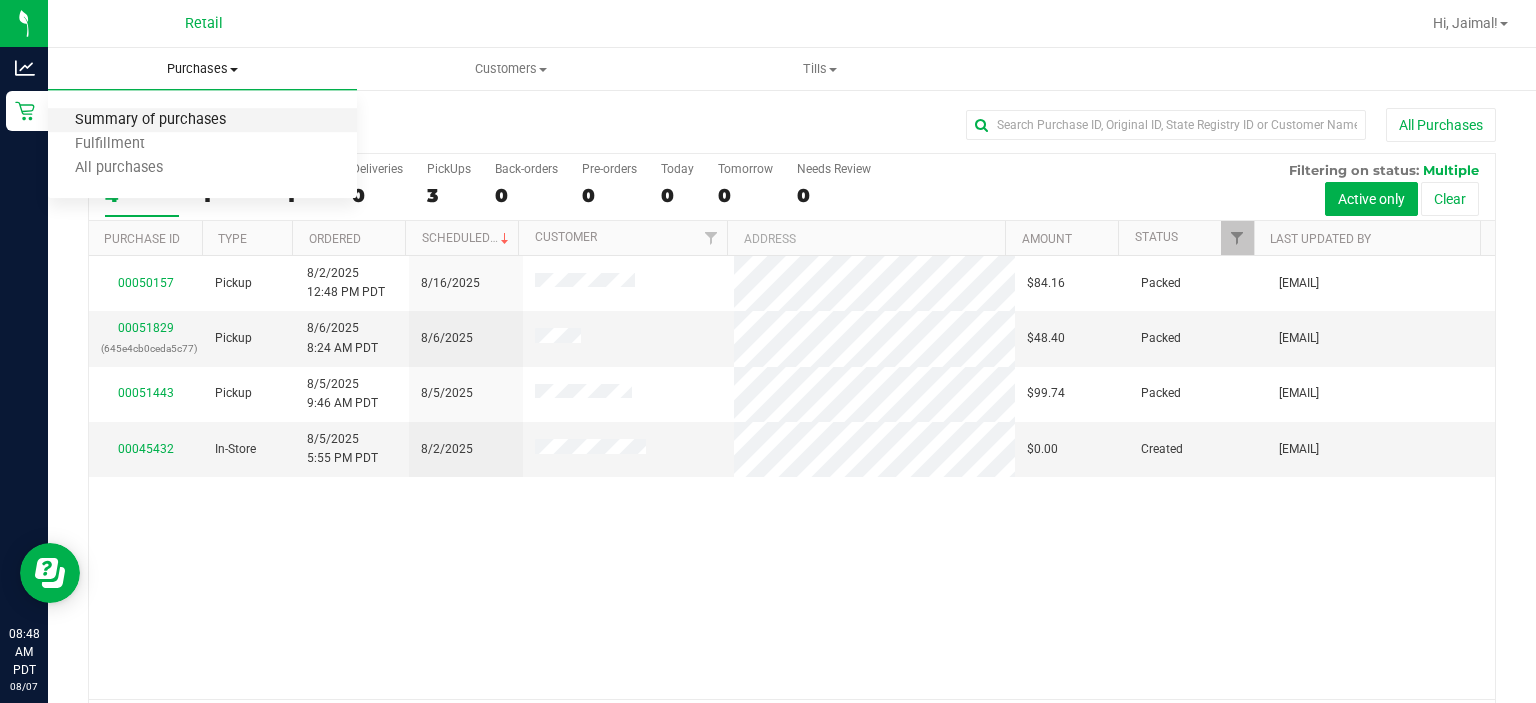 click on "Summary of purchases" at bounding box center [150, 120] 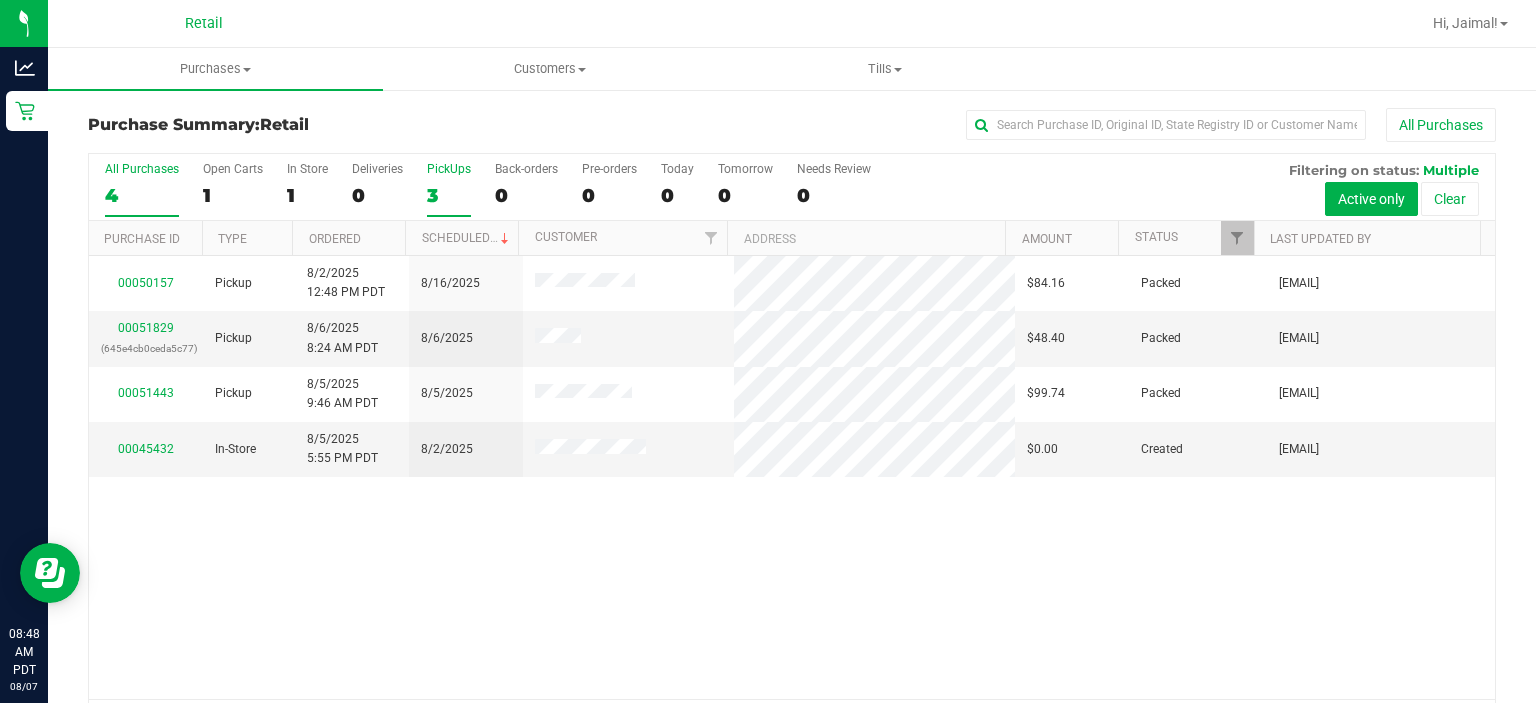 click on "PickUps" at bounding box center (449, 169) 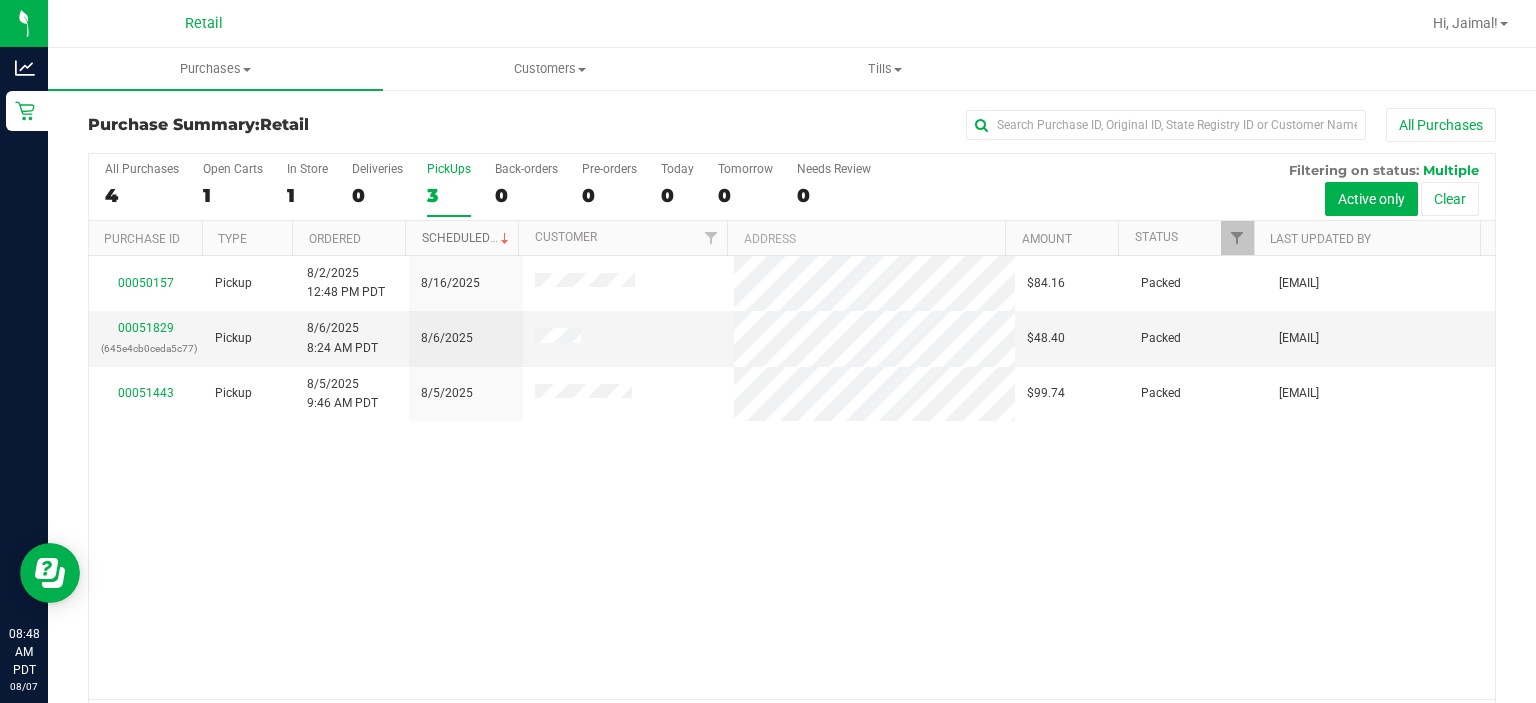 click on "Scheduled" at bounding box center (467, 238) 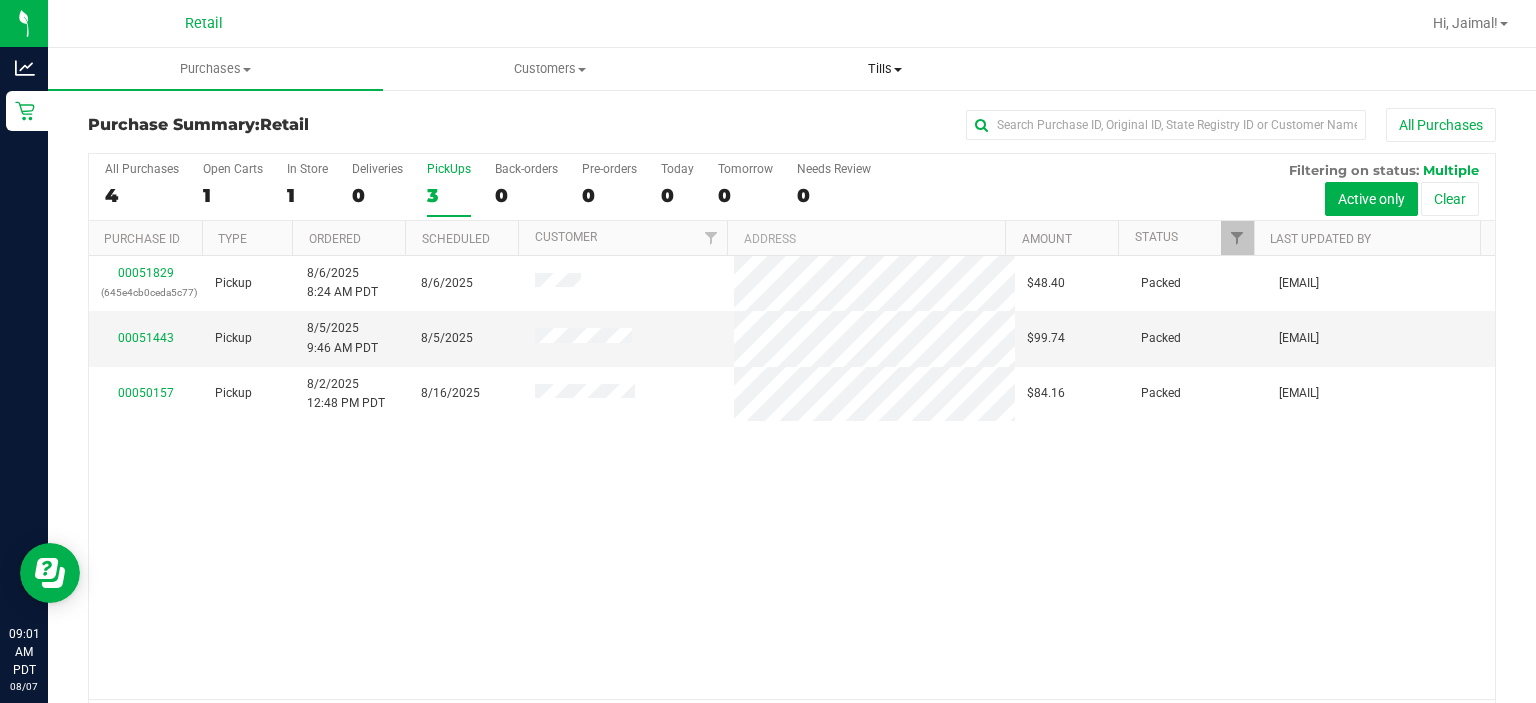 click on "Tills" at bounding box center [885, 69] 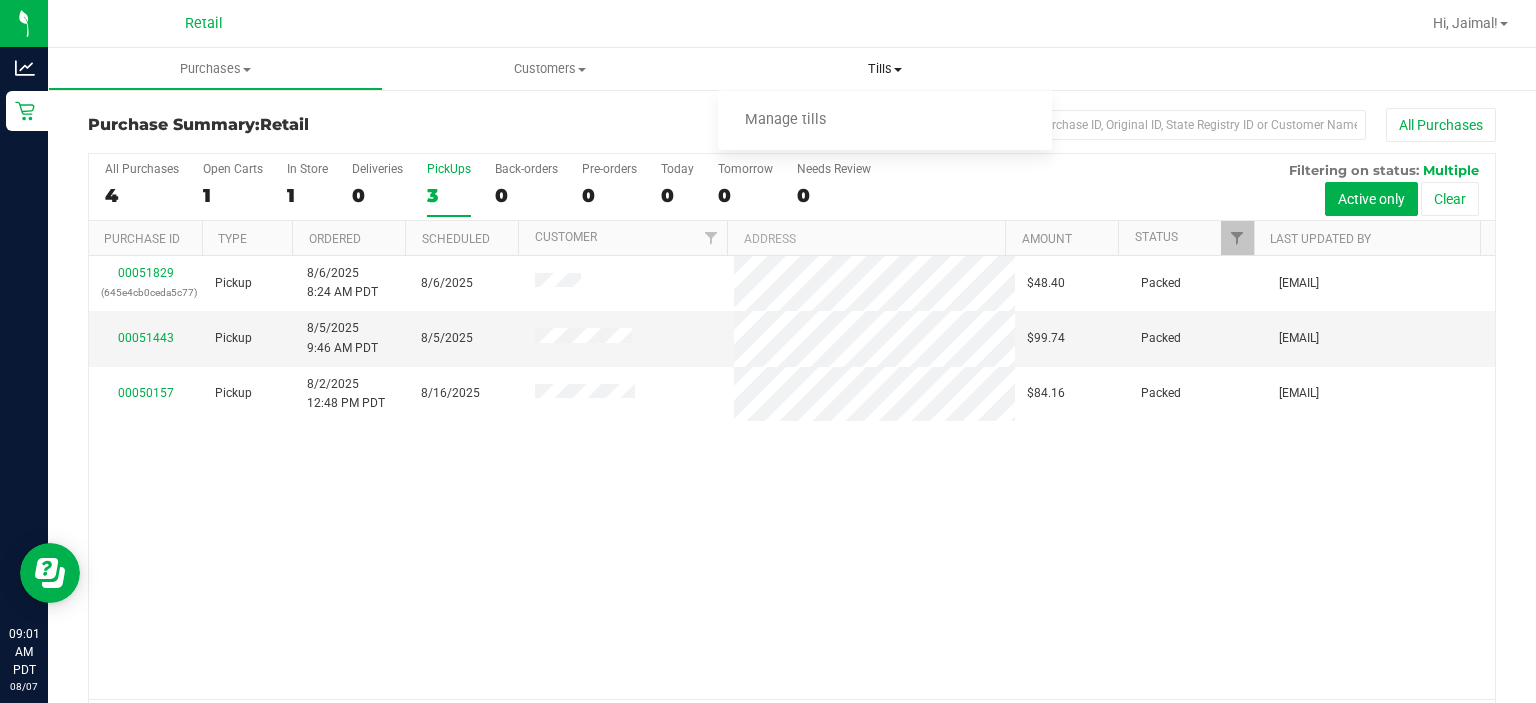 click on "Manage tills" at bounding box center (785, 120) 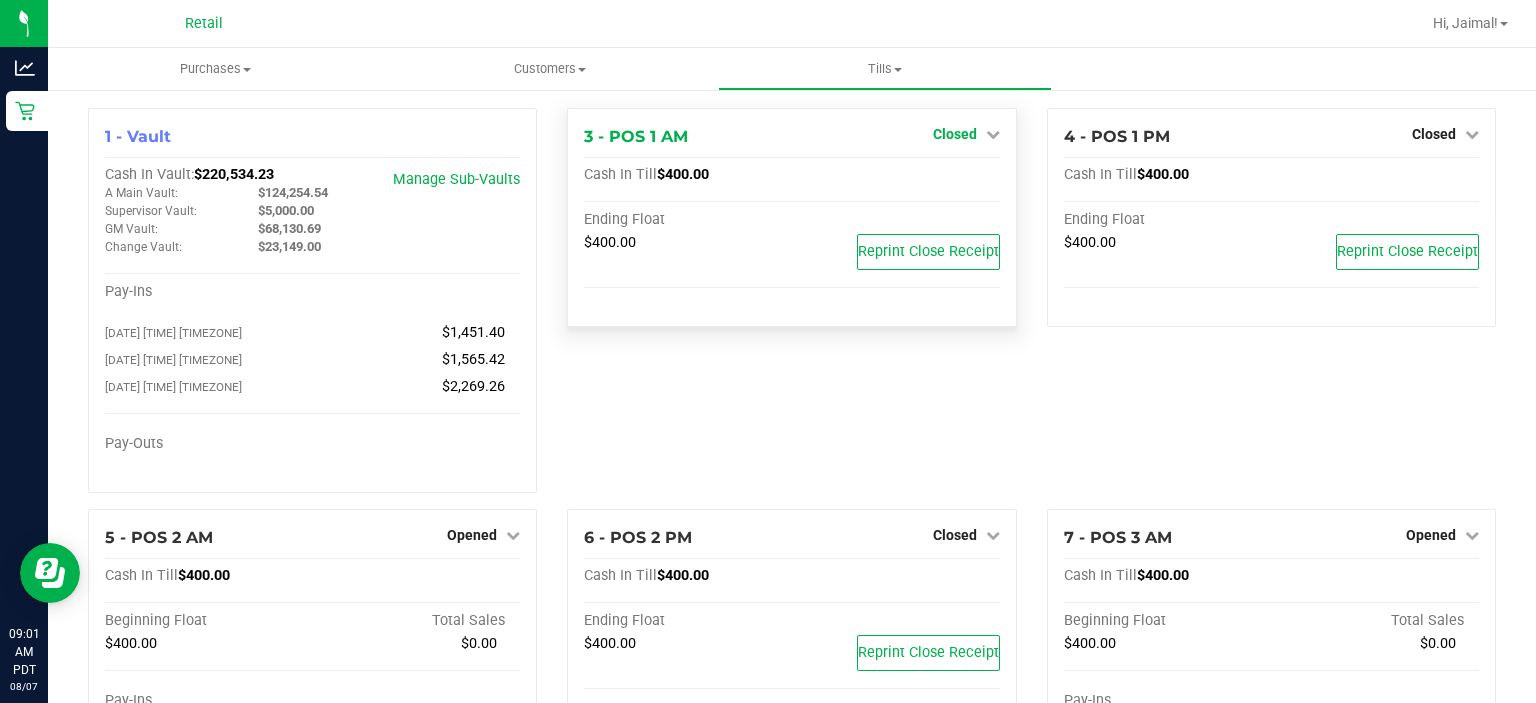 click on "Closed" at bounding box center (955, 134) 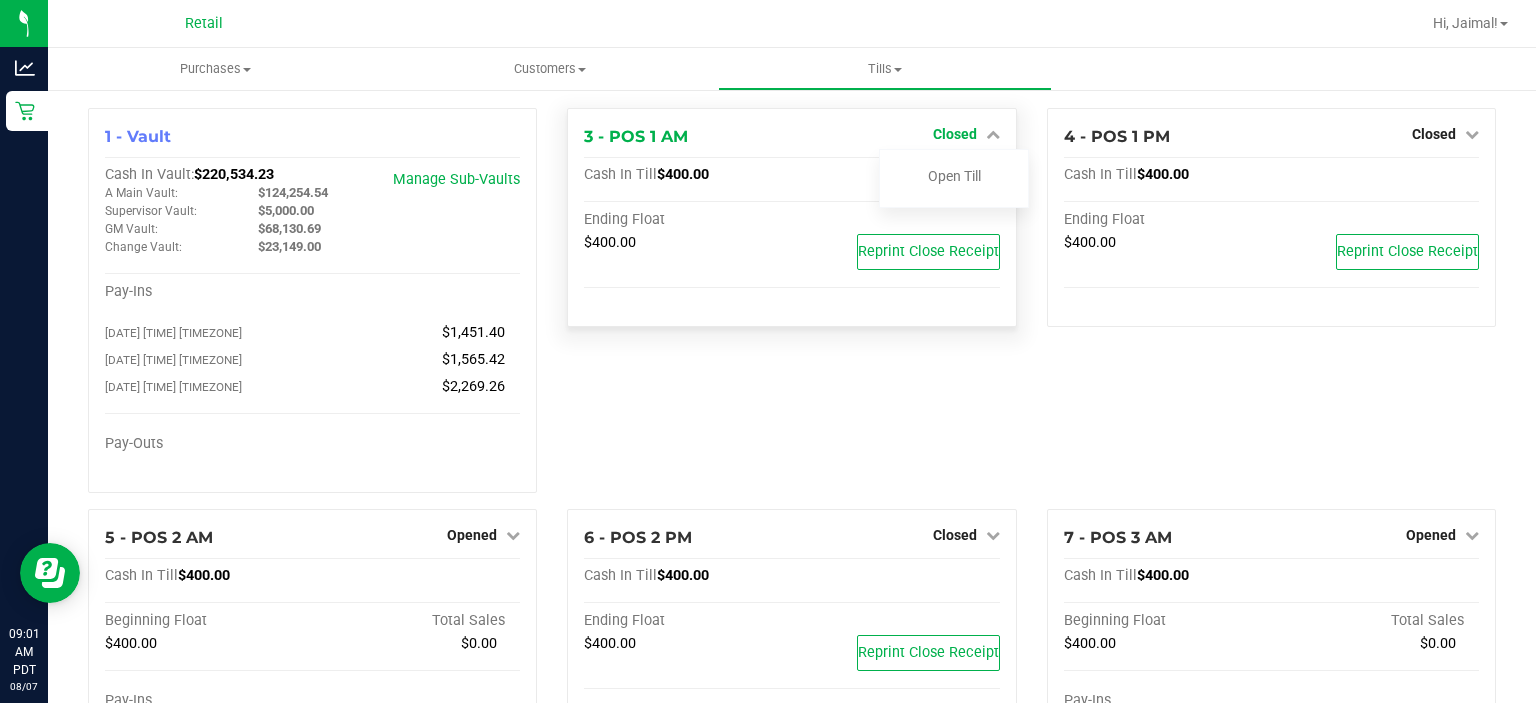 click on "Open Till" at bounding box center (954, 176) 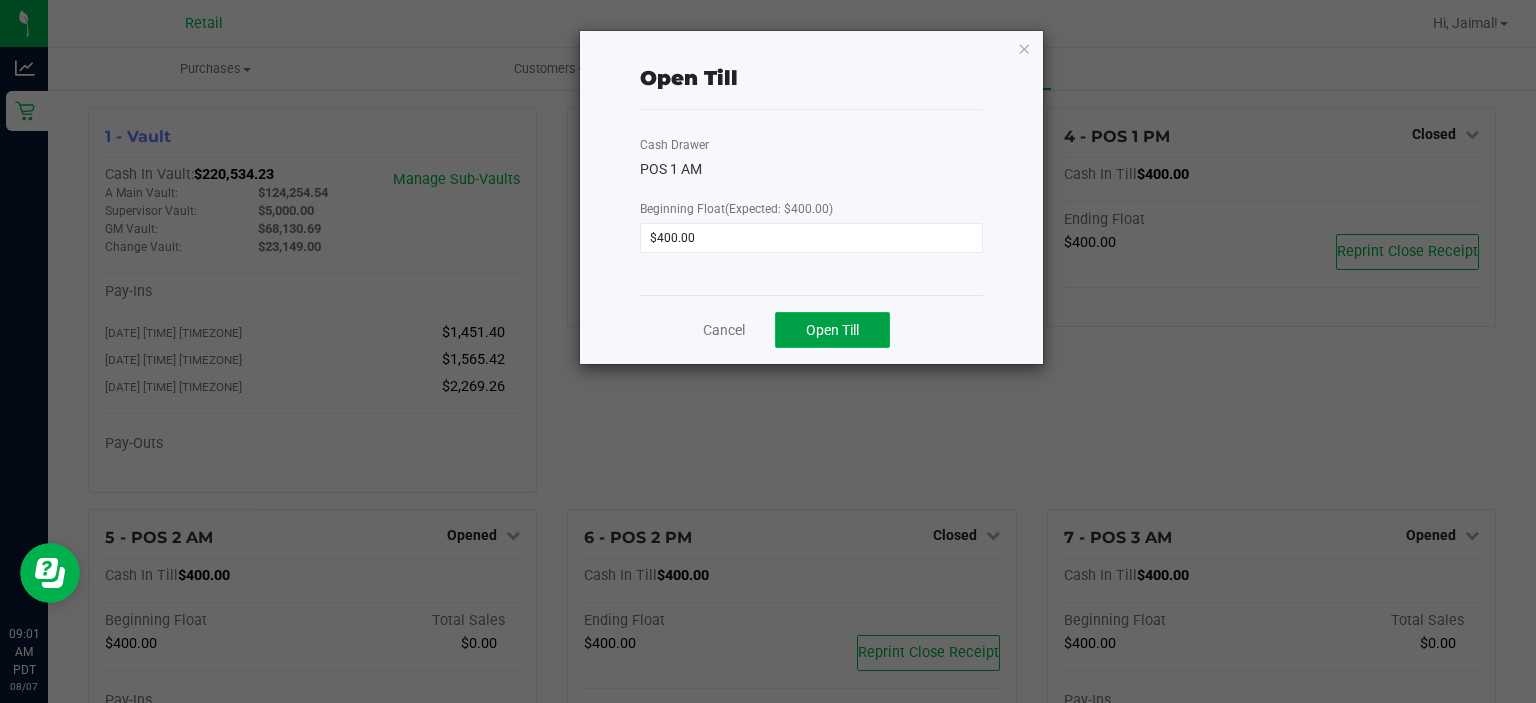 click on "Open Till" 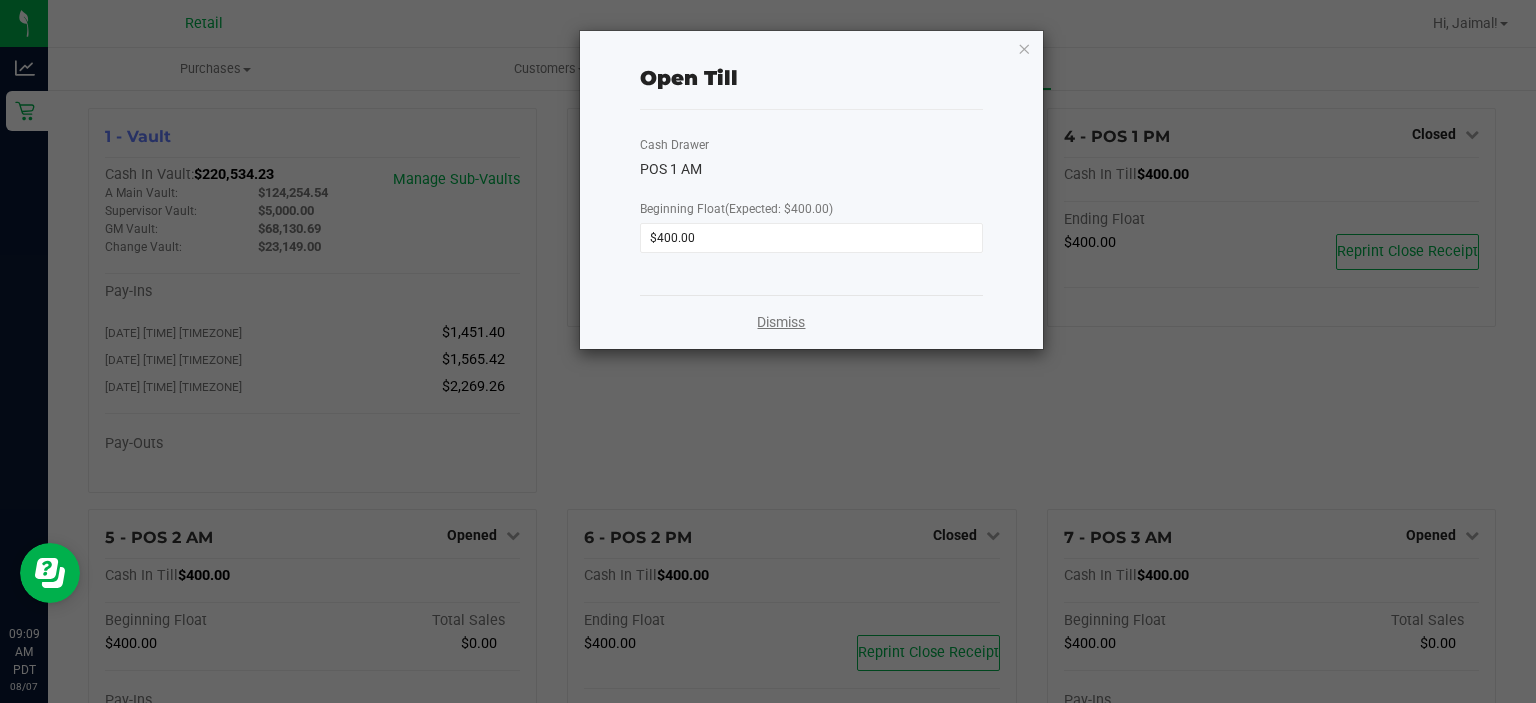 click on "Dismiss" 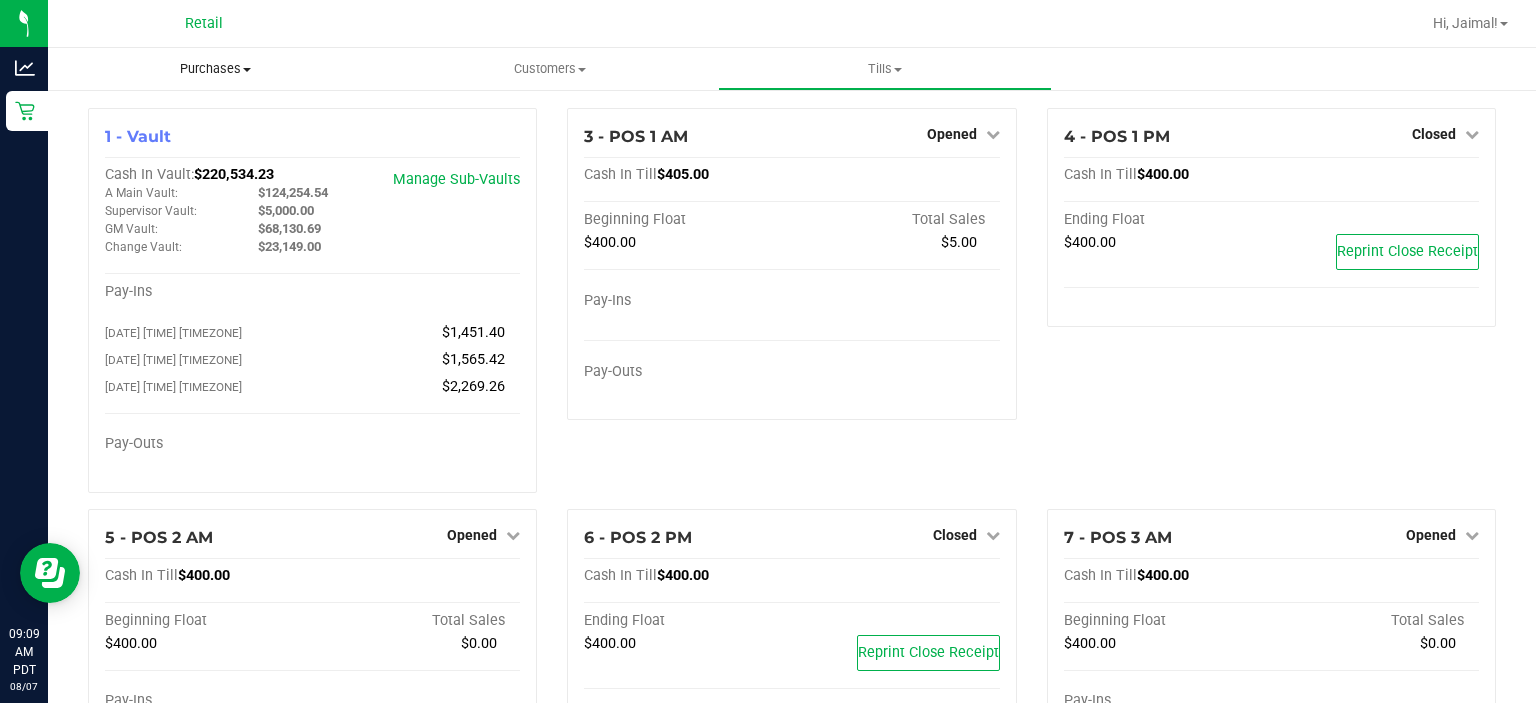 click on "Purchases" at bounding box center (215, 69) 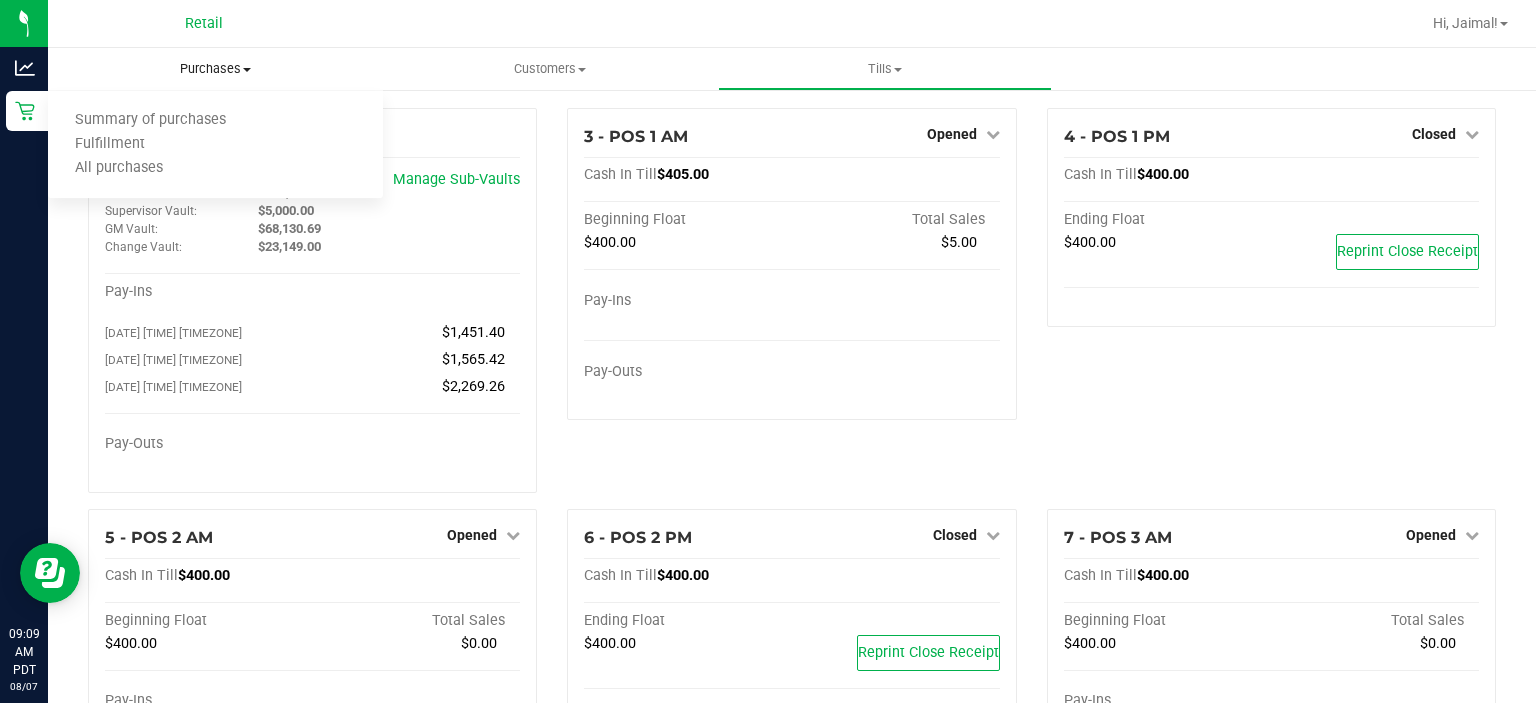 click on "Summary of purchases" at bounding box center (150, 120) 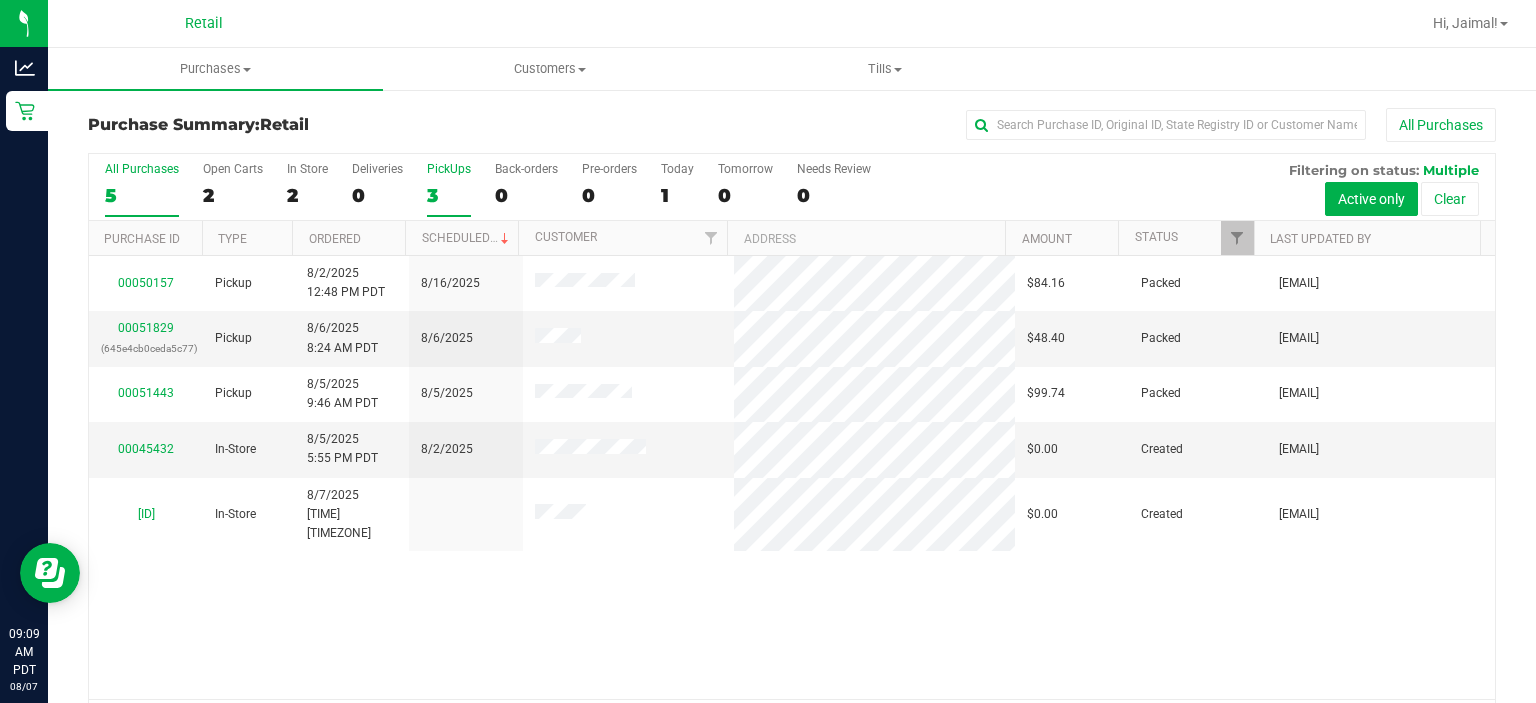 click on "PickUps" at bounding box center [449, 169] 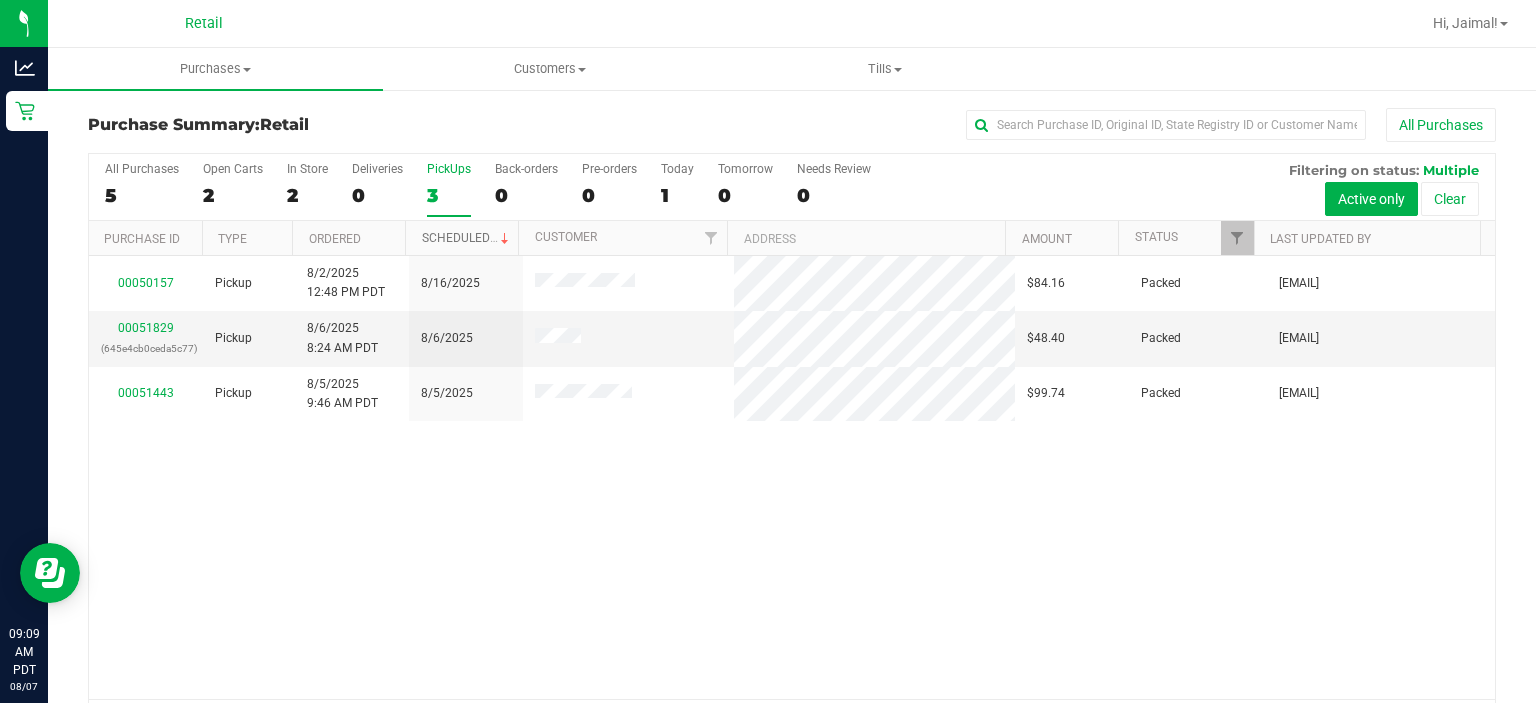 click on "Scheduled" at bounding box center [467, 238] 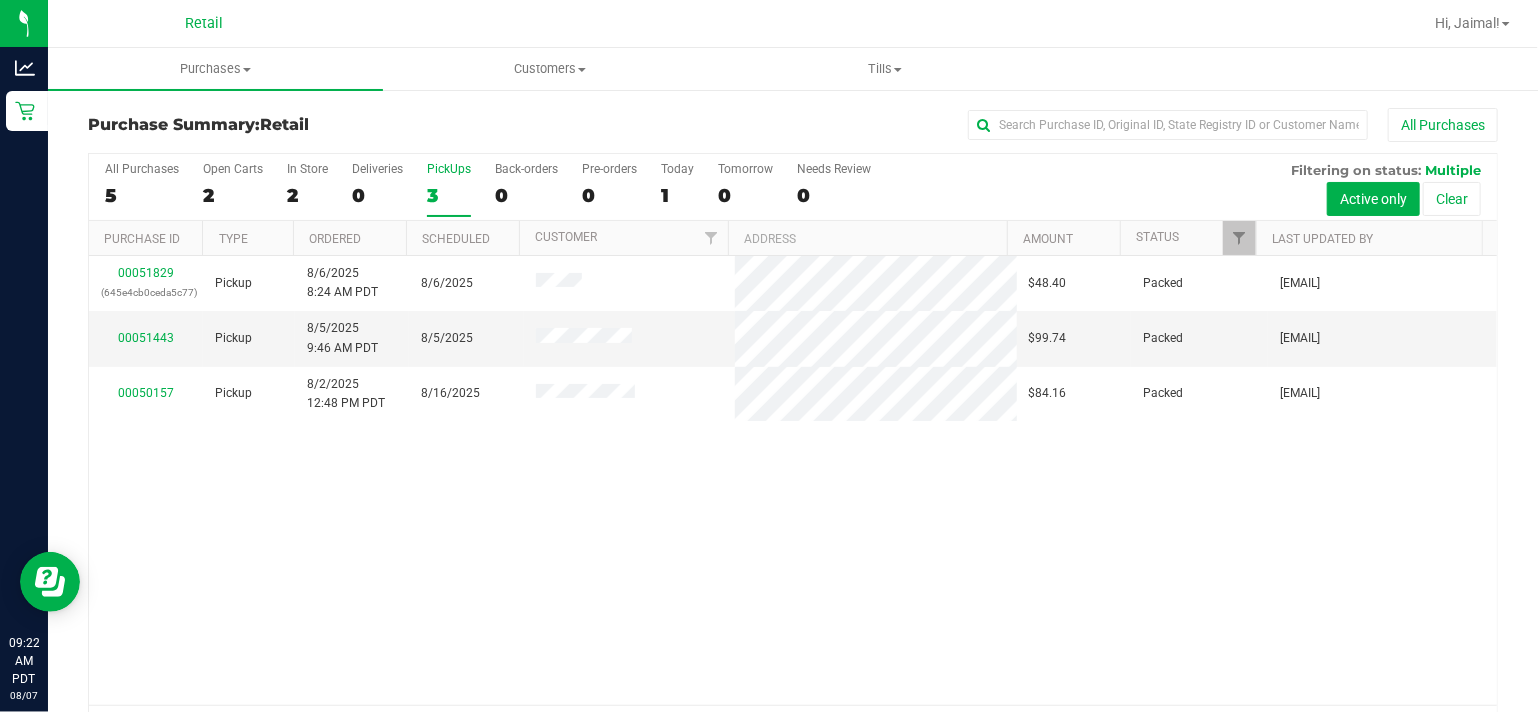 click on "PickUps
3" at bounding box center [449, 189] 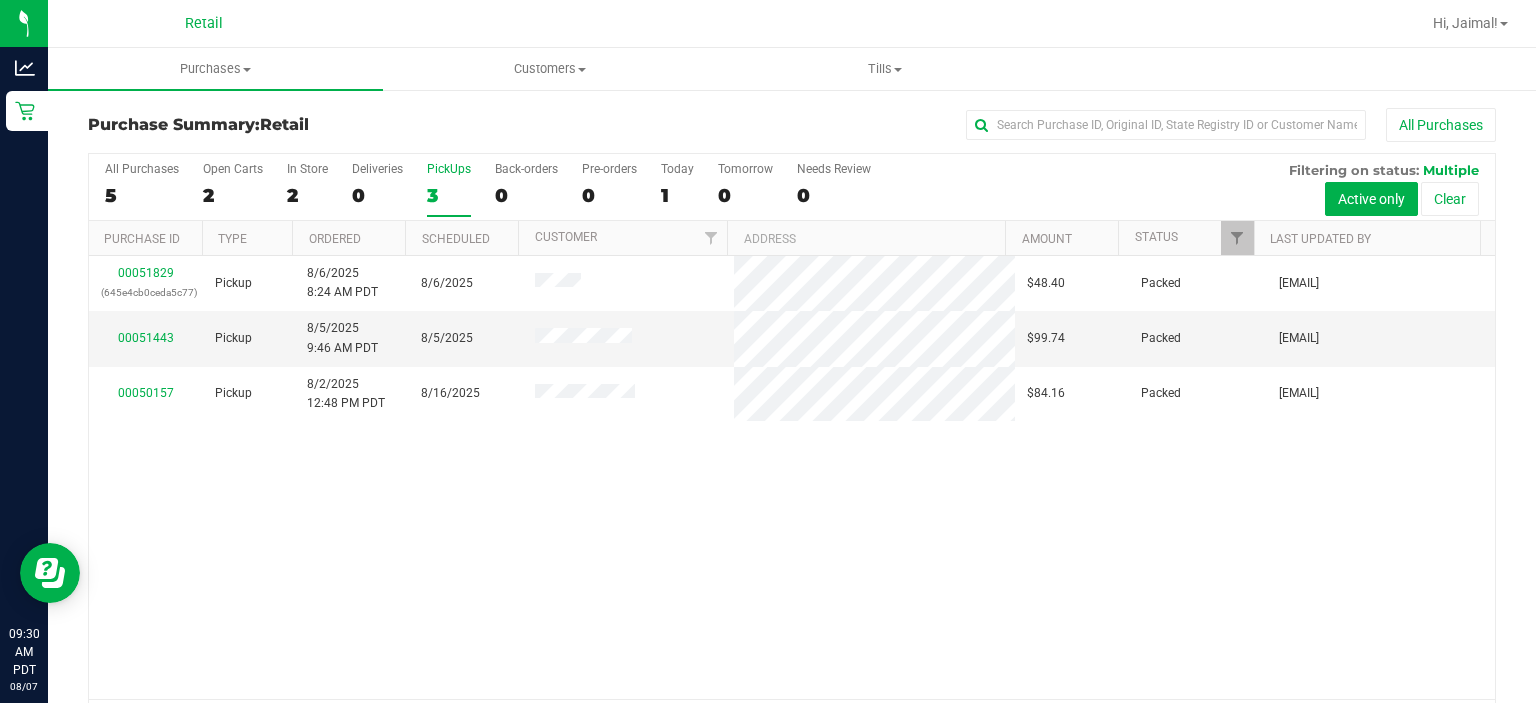click on "PickUps
3" at bounding box center [449, 189] 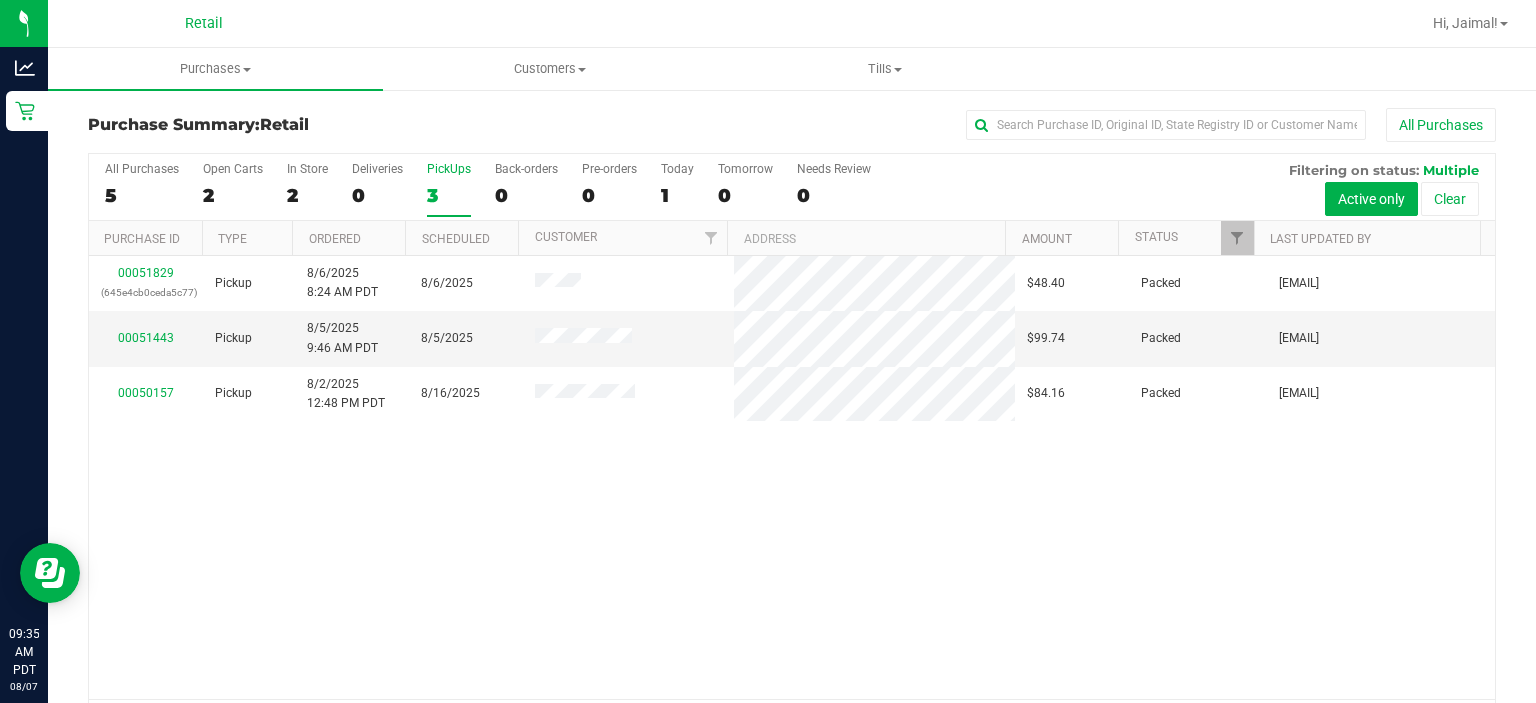 click on "PickUps
3" at bounding box center [449, 189] 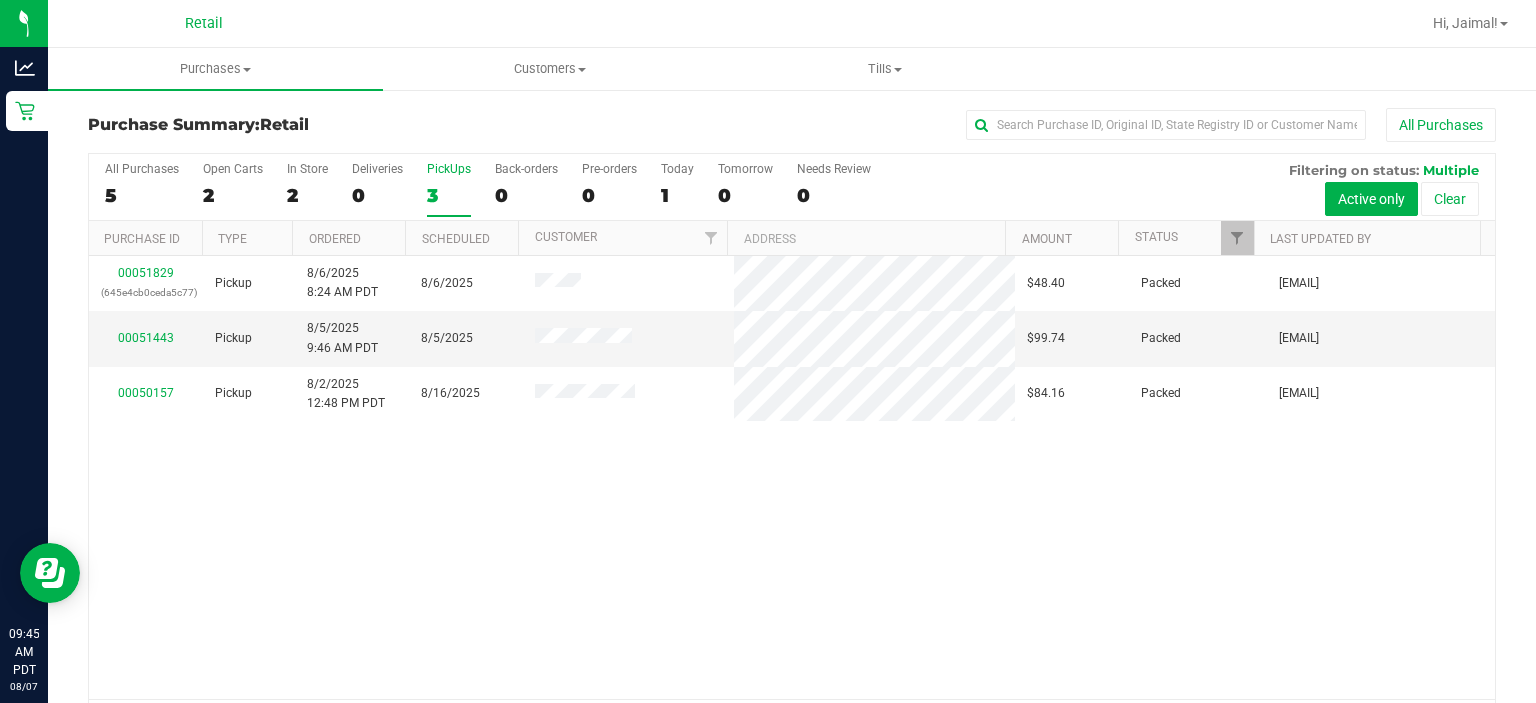 click on "PickUps" at bounding box center [449, 169] 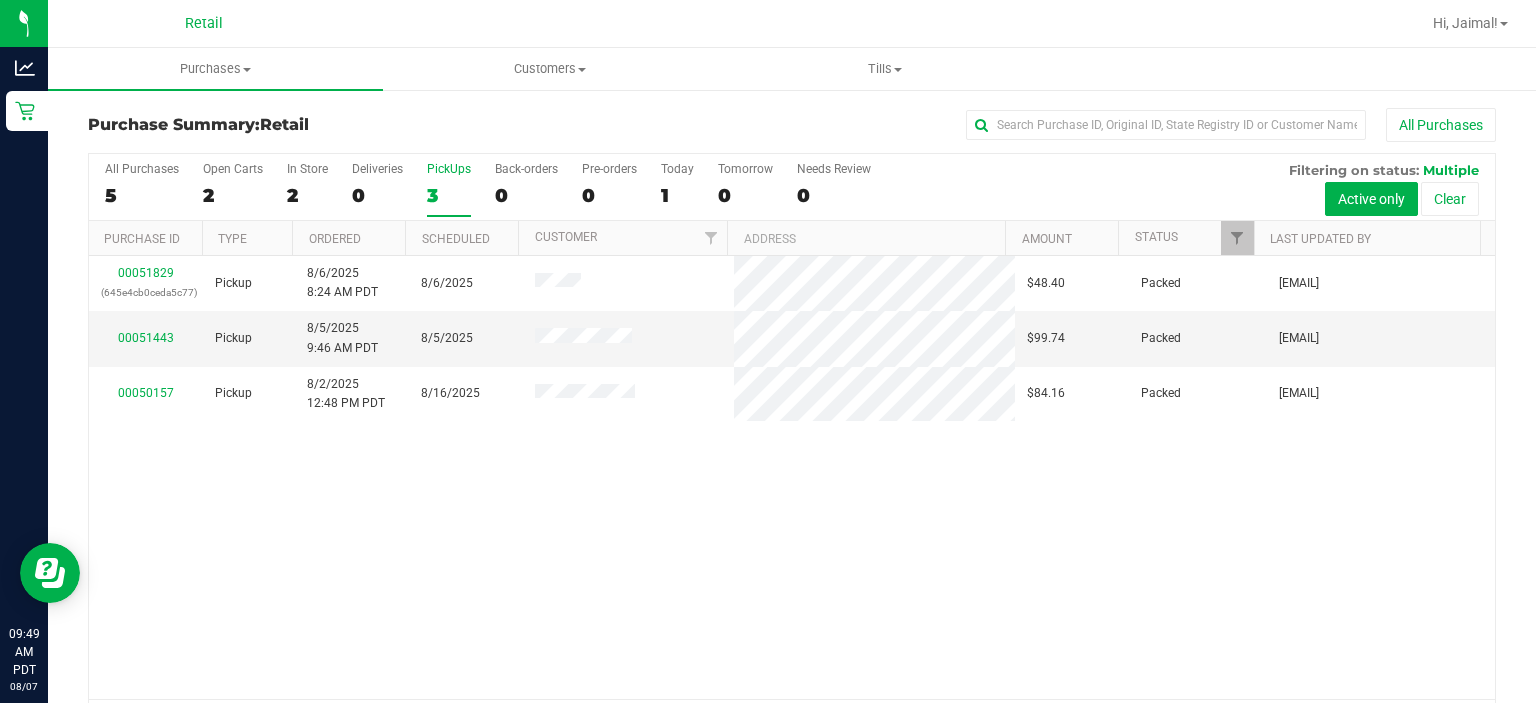 click on "PickUps" at bounding box center [449, 169] 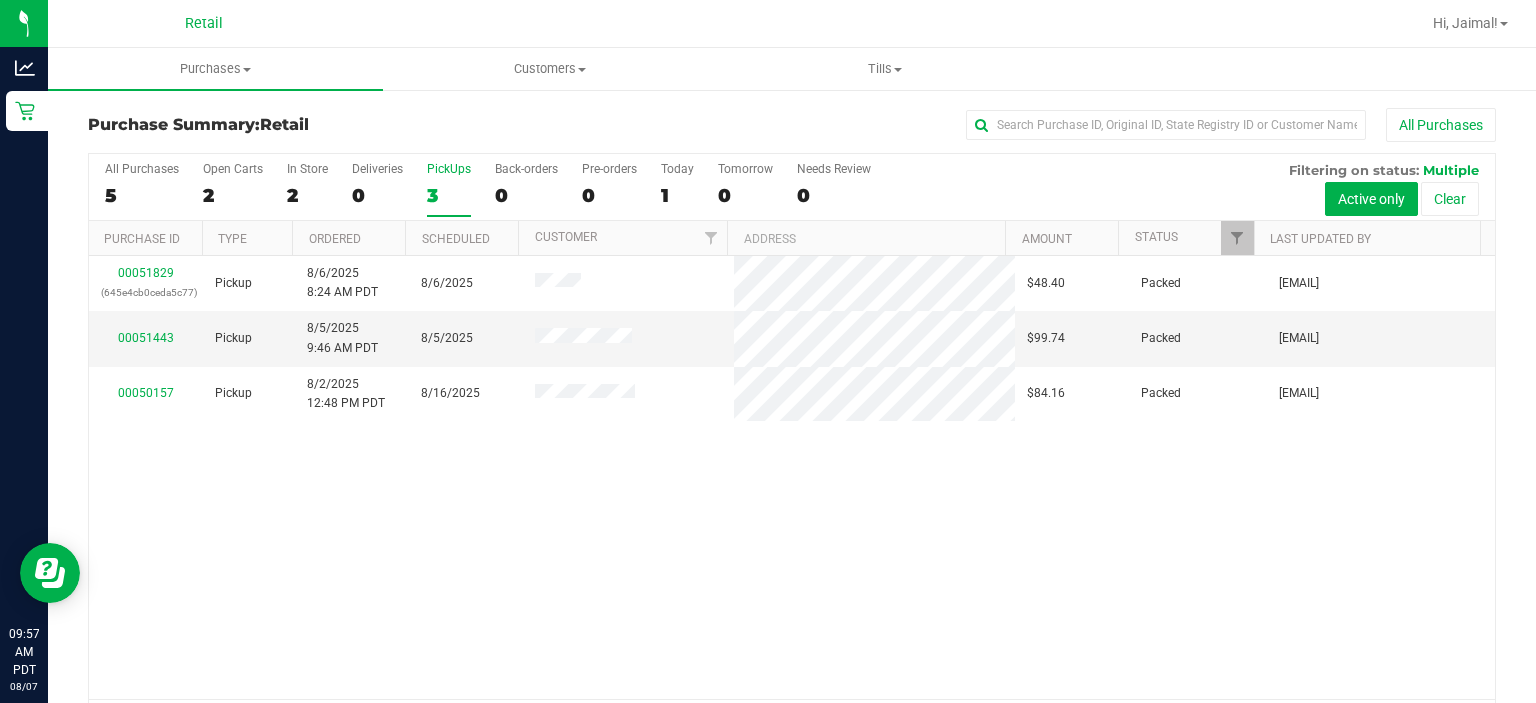 click on "PickUps
3" at bounding box center (449, 189) 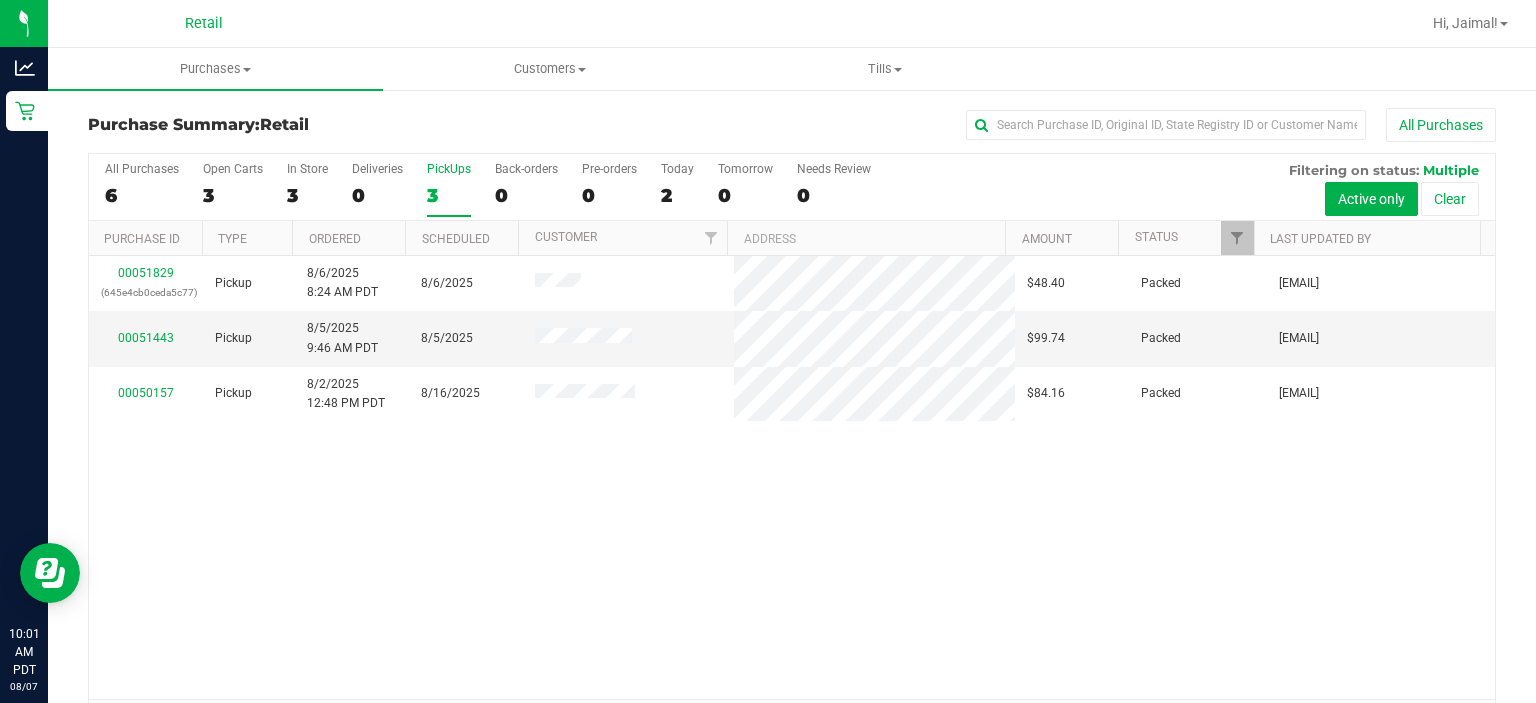 click on "PickUps
3" at bounding box center (449, 189) 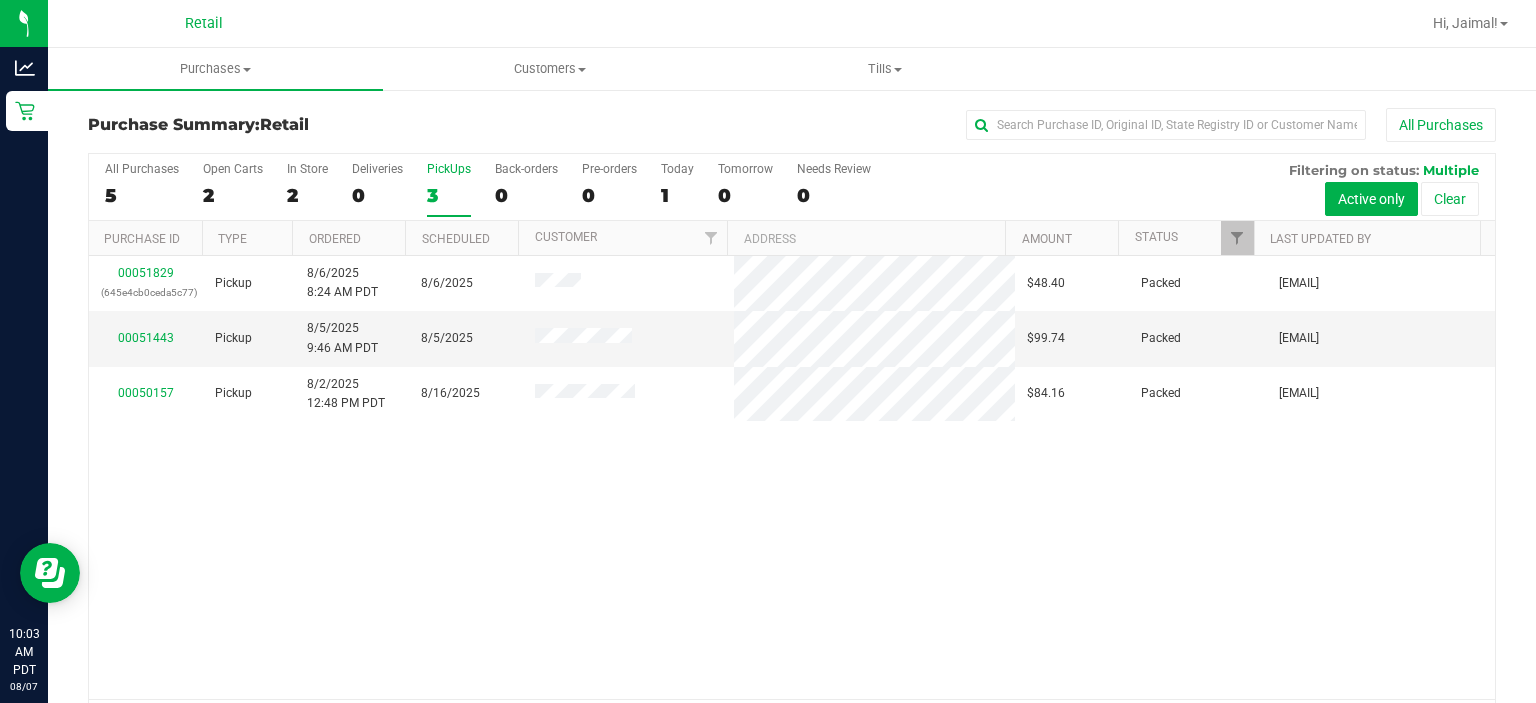 click on "3" at bounding box center [449, 195] 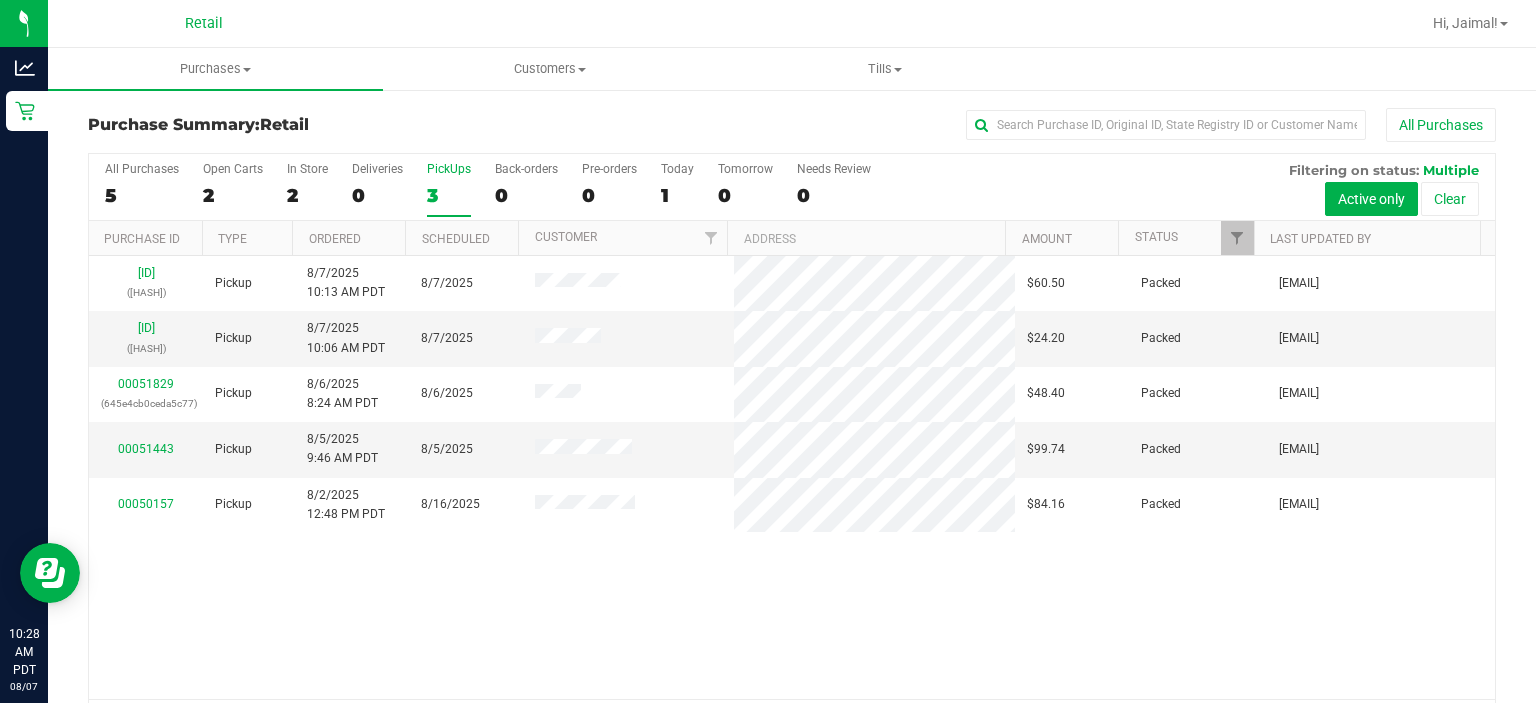 click on "3" at bounding box center [449, 195] 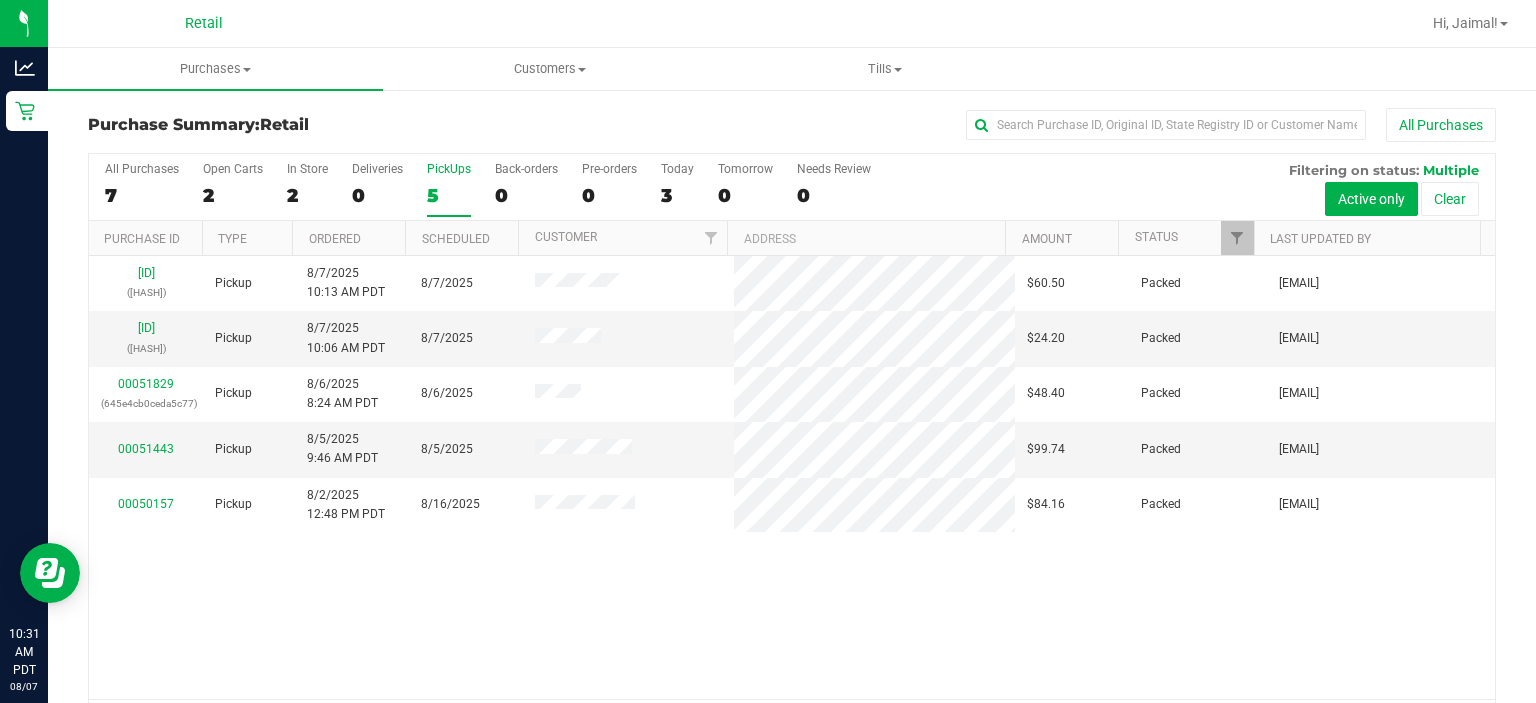 click on "PickUps" at bounding box center (449, 169) 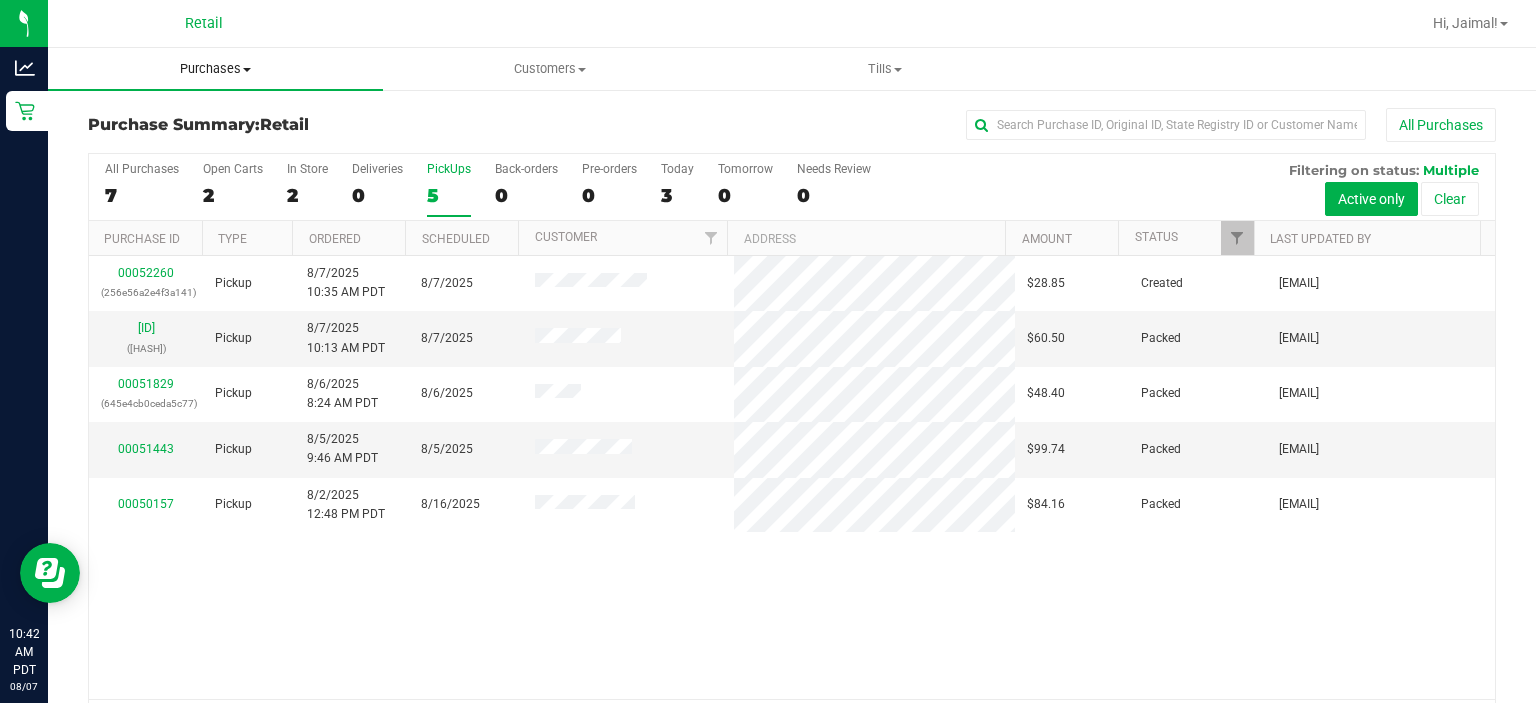 click on "Purchases" at bounding box center [215, 69] 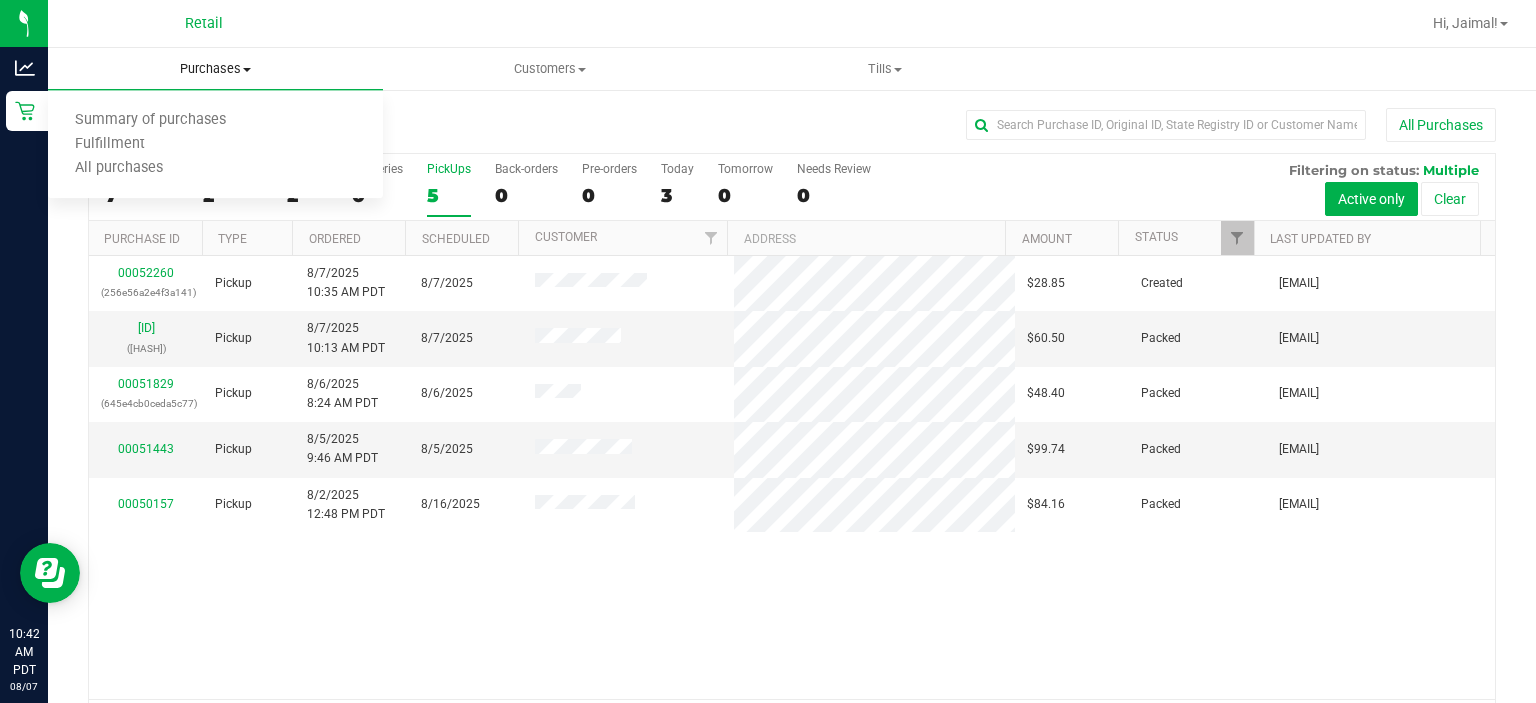 click on "Summary of purchases" at bounding box center [150, 120] 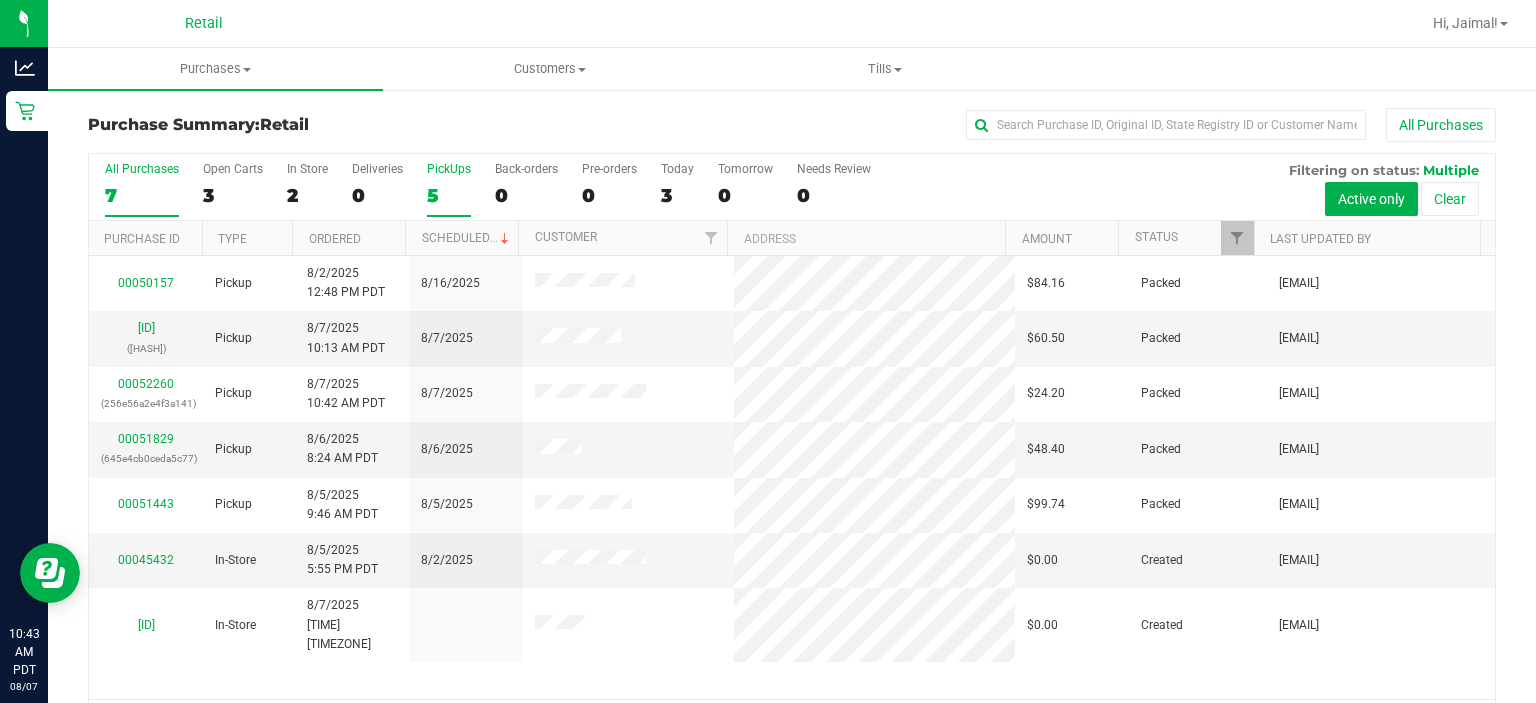click on "PickUps" at bounding box center [449, 169] 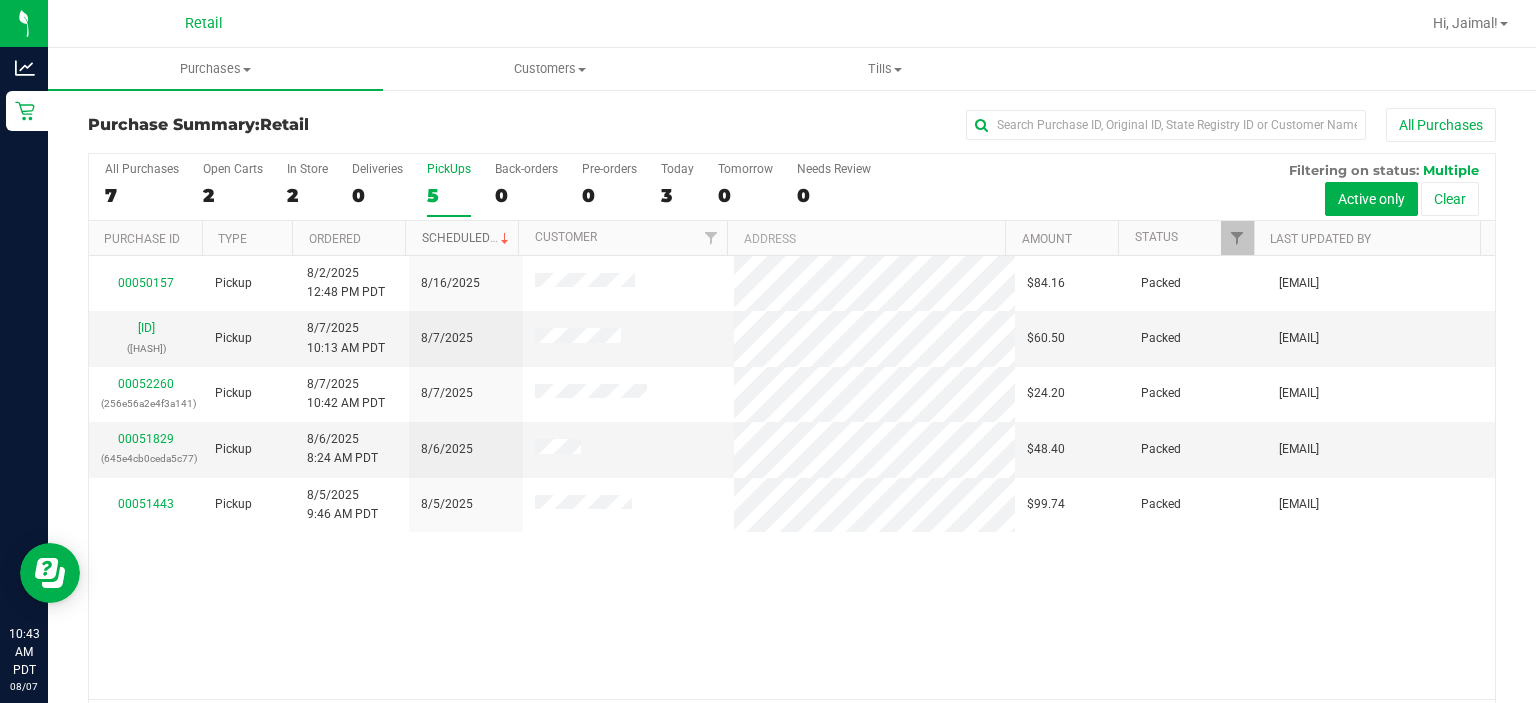 click on "Scheduled" at bounding box center (467, 238) 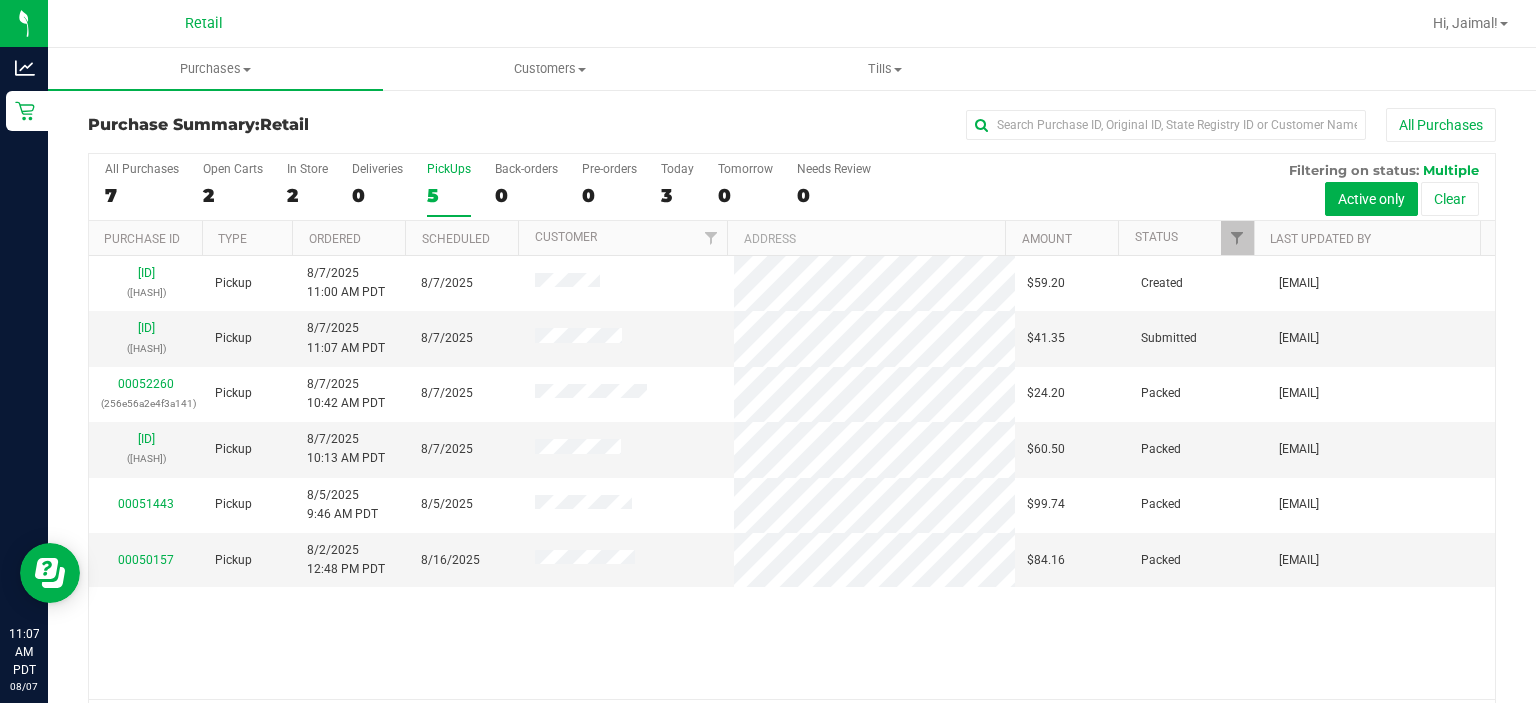 click on "PickUps" at bounding box center (449, 169) 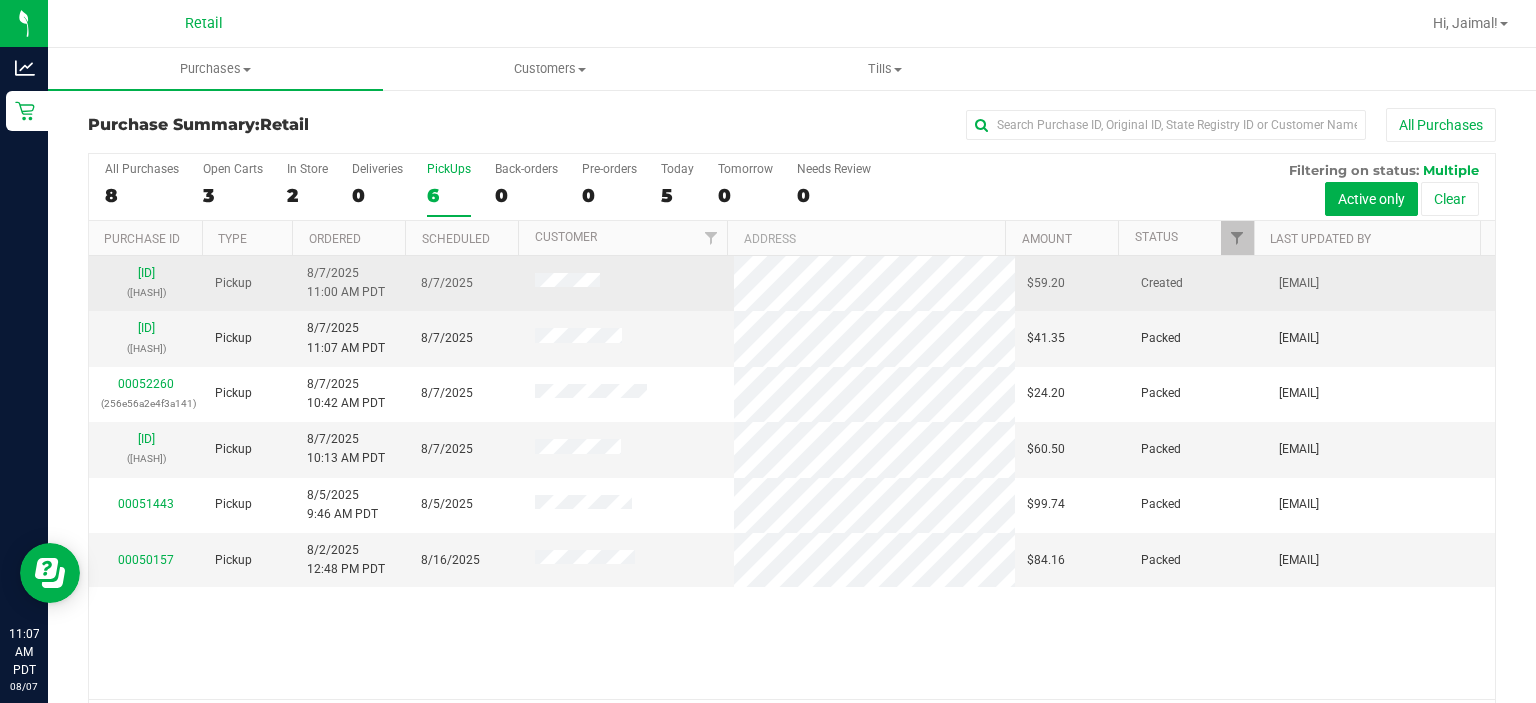 click on "00052271
(fdfbb376a456f720)" at bounding box center [146, 283] 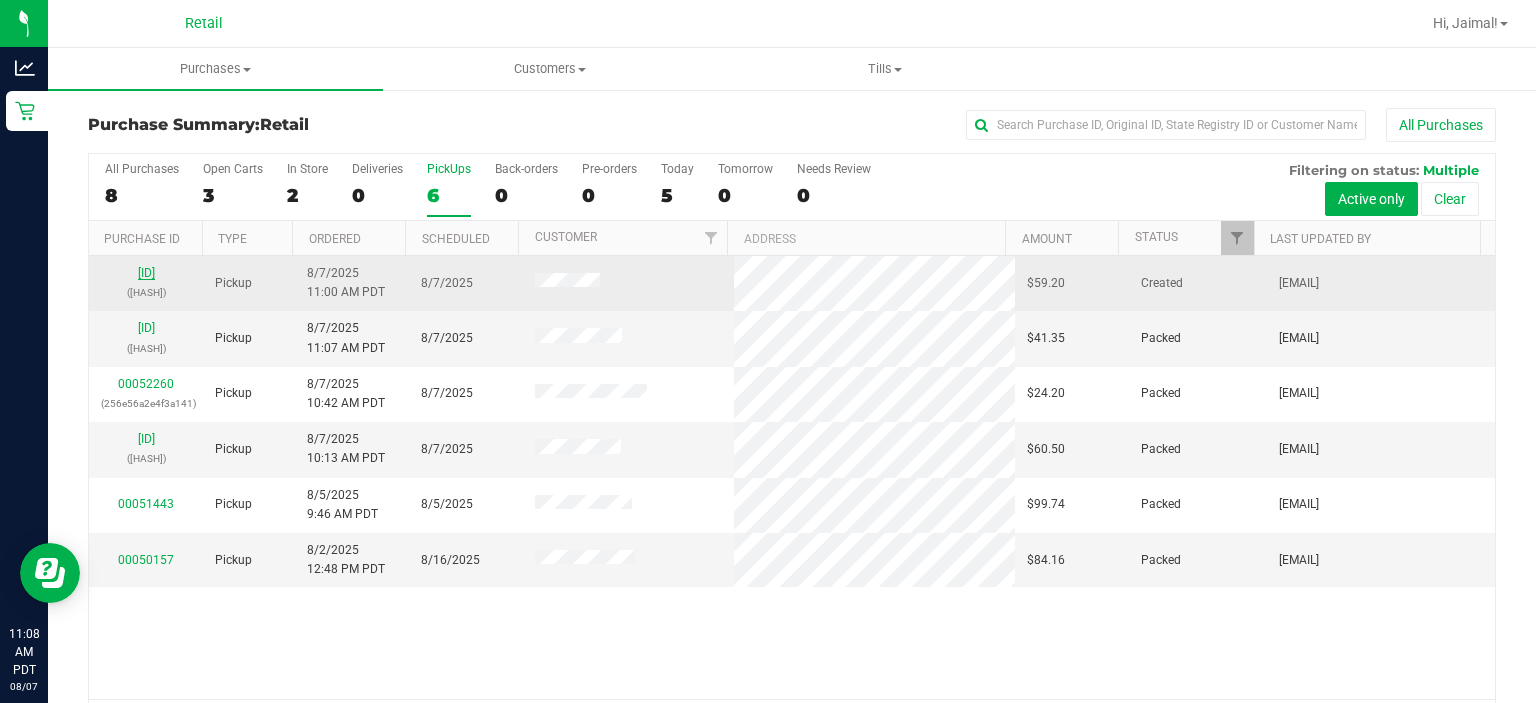 click on "00052271" at bounding box center [146, 273] 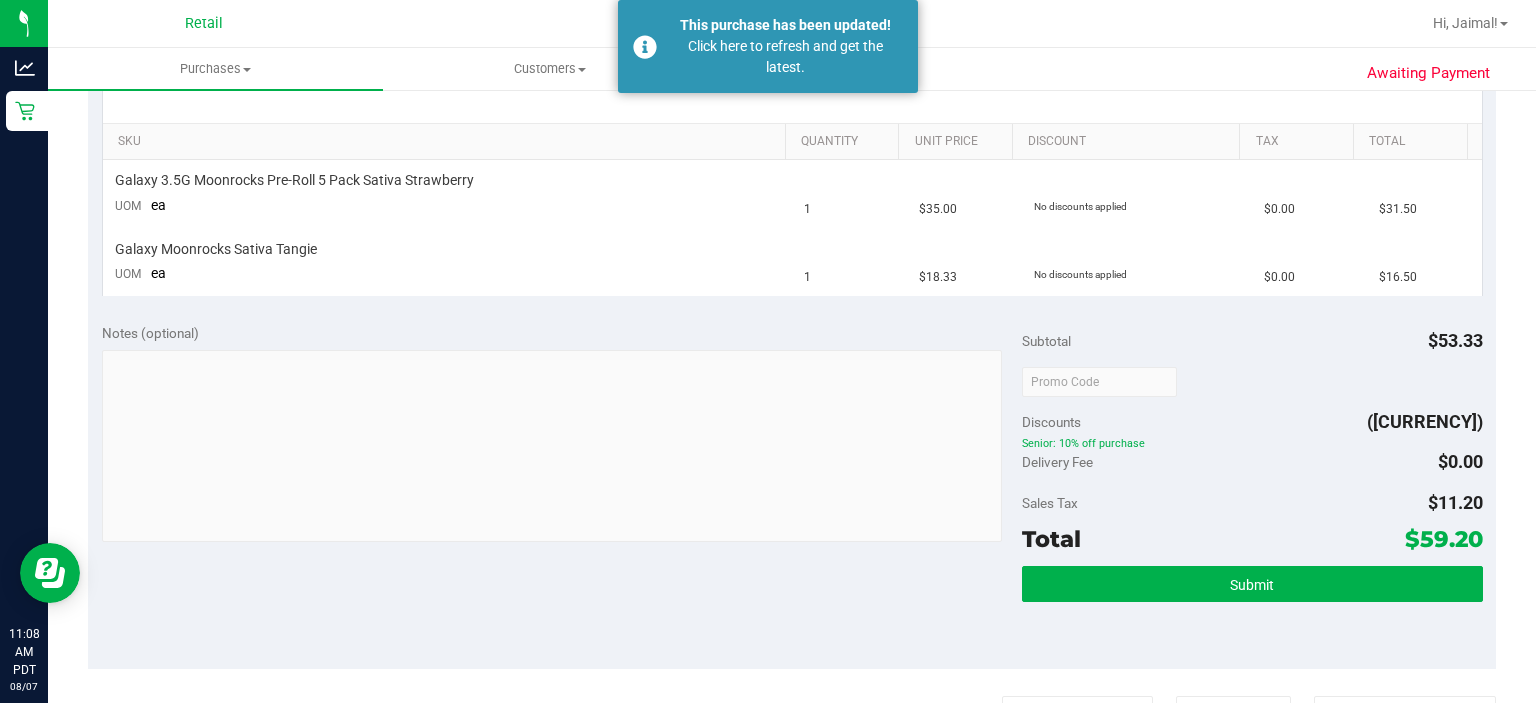 scroll, scrollTop: 477, scrollLeft: 0, axis: vertical 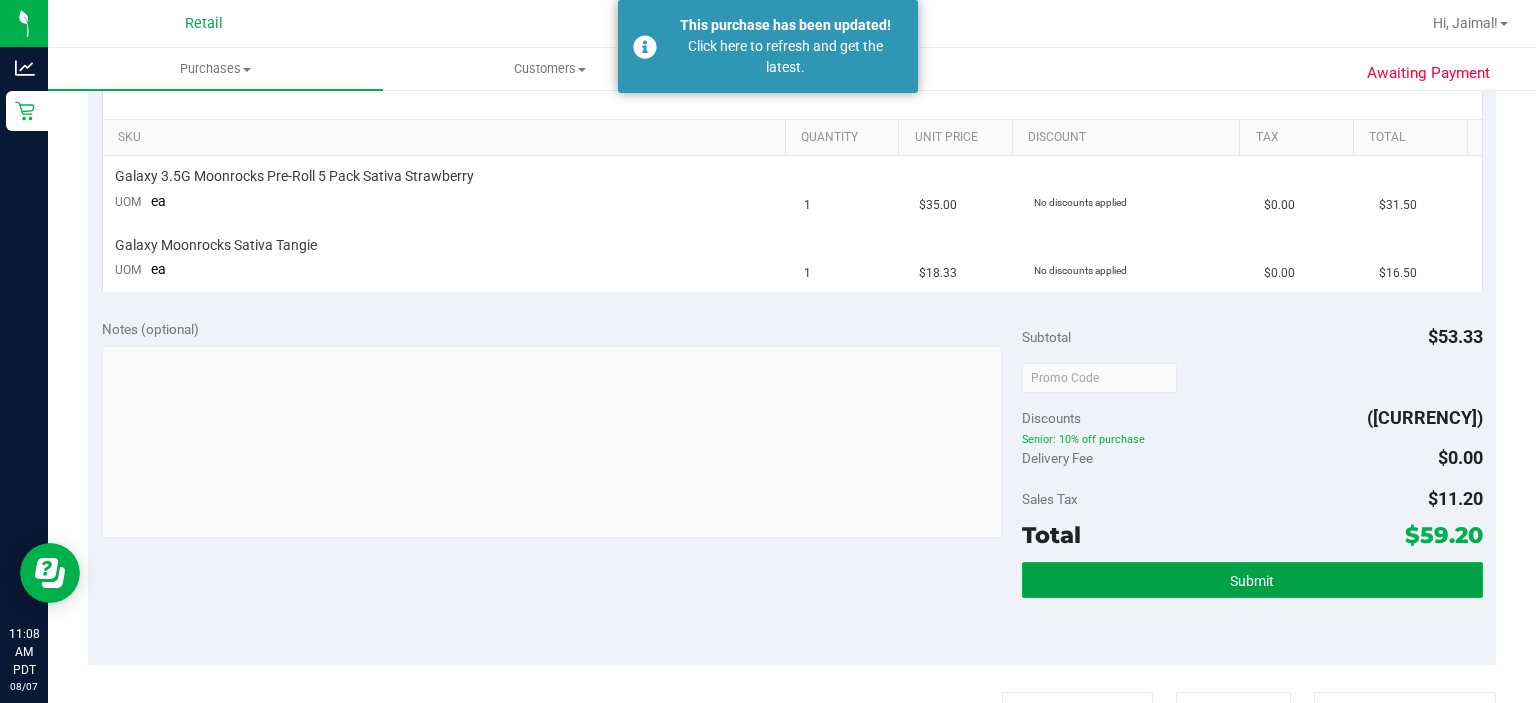 click on "Submit" at bounding box center (1252, 580) 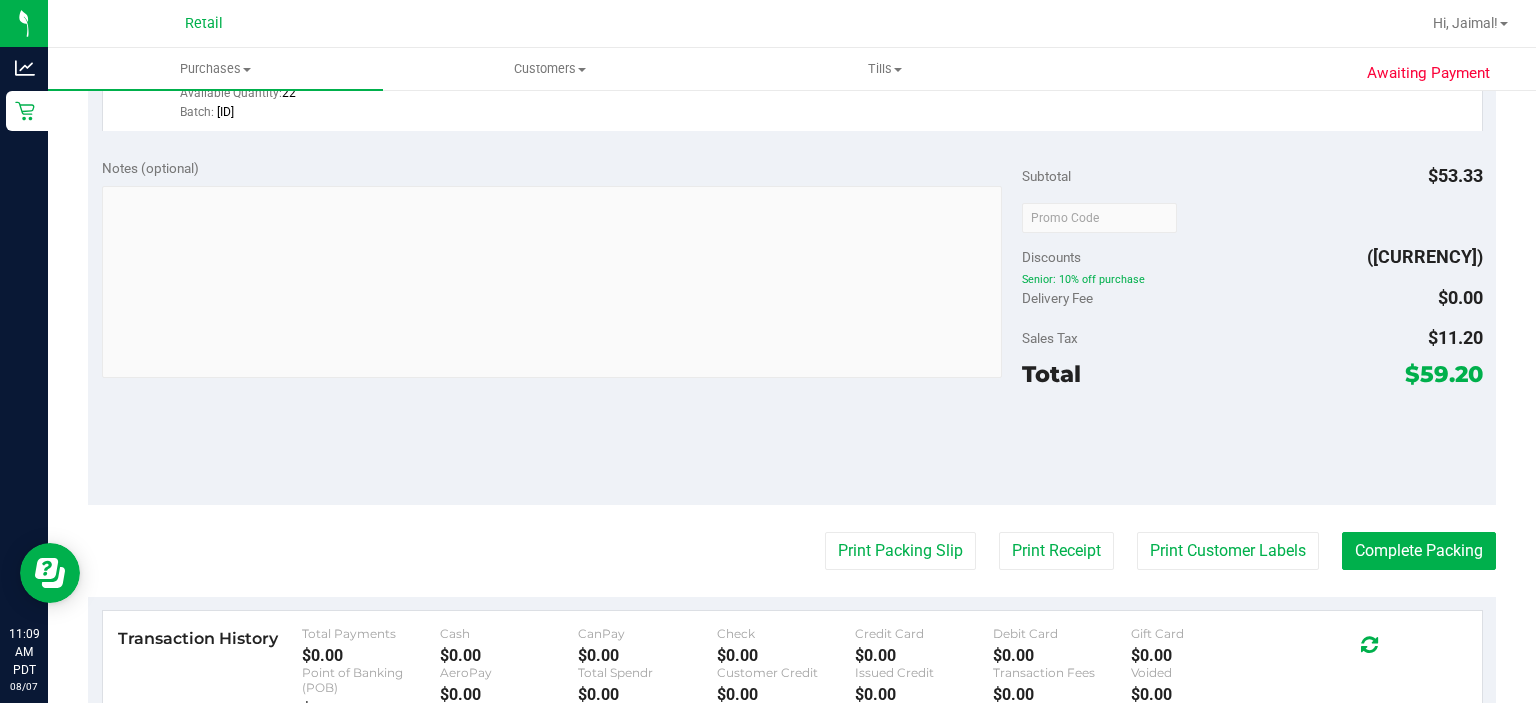 scroll, scrollTop: 741, scrollLeft: 0, axis: vertical 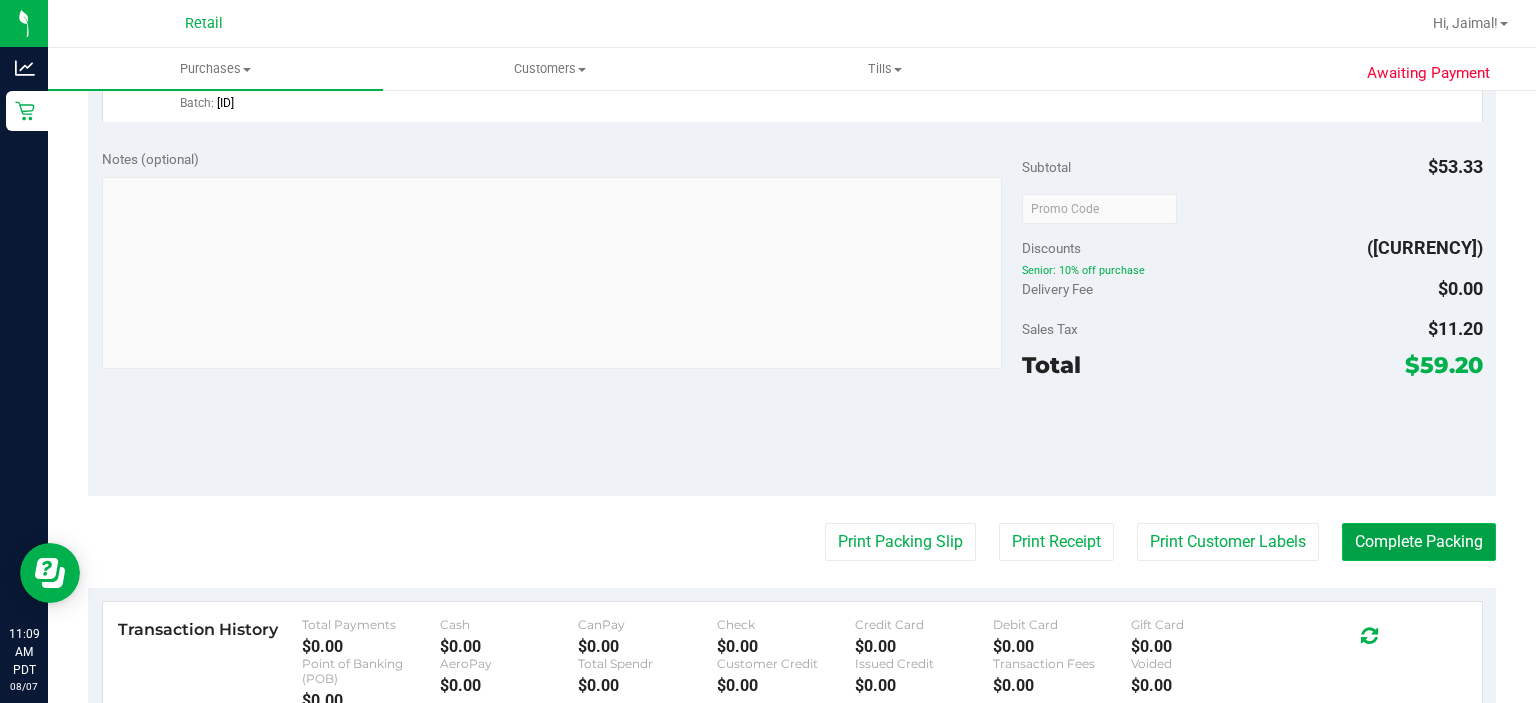 click on "Complete Packing" at bounding box center [1419, 542] 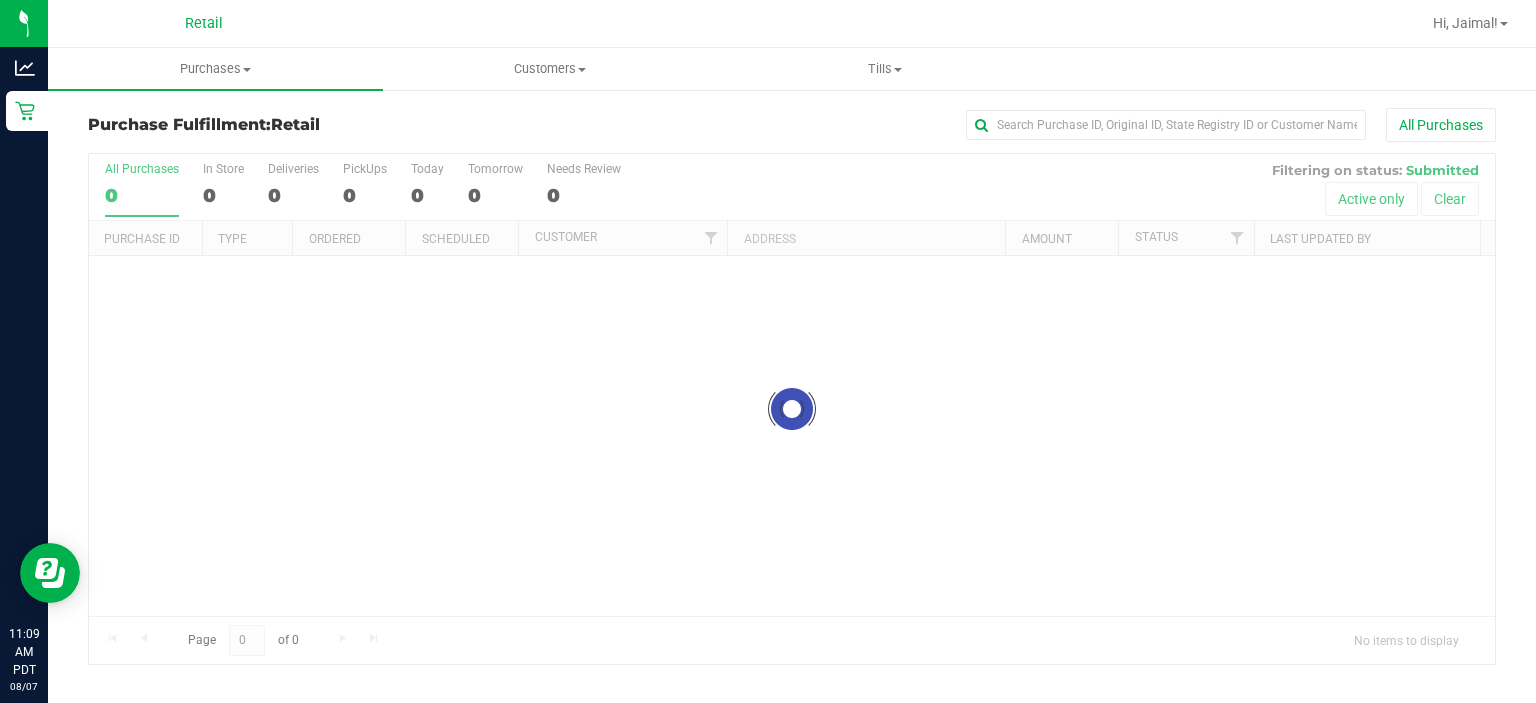 scroll, scrollTop: 0, scrollLeft: 0, axis: both 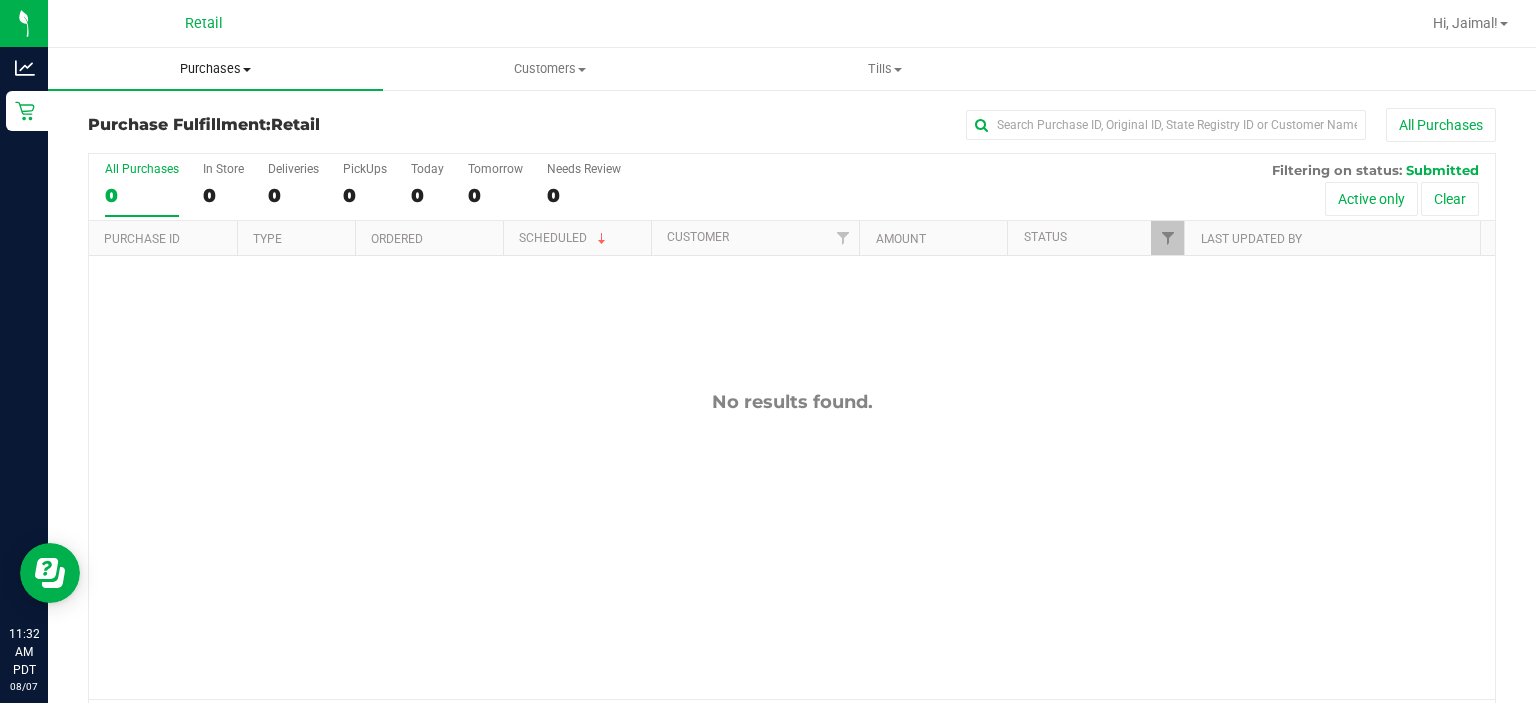 click on "Purchases" at bounding box center (215, 69) 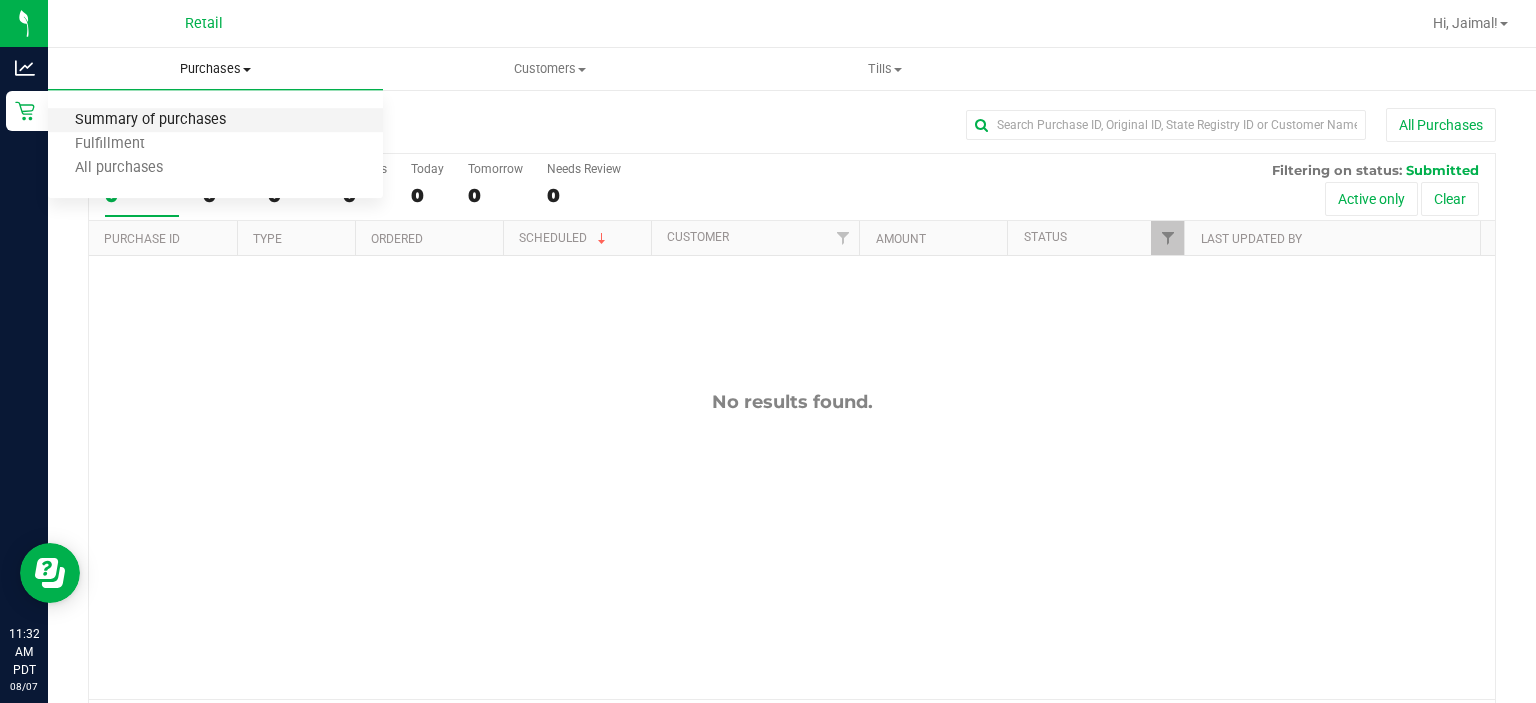 click on "Summary of purchases" at bounding box center (150, 120) 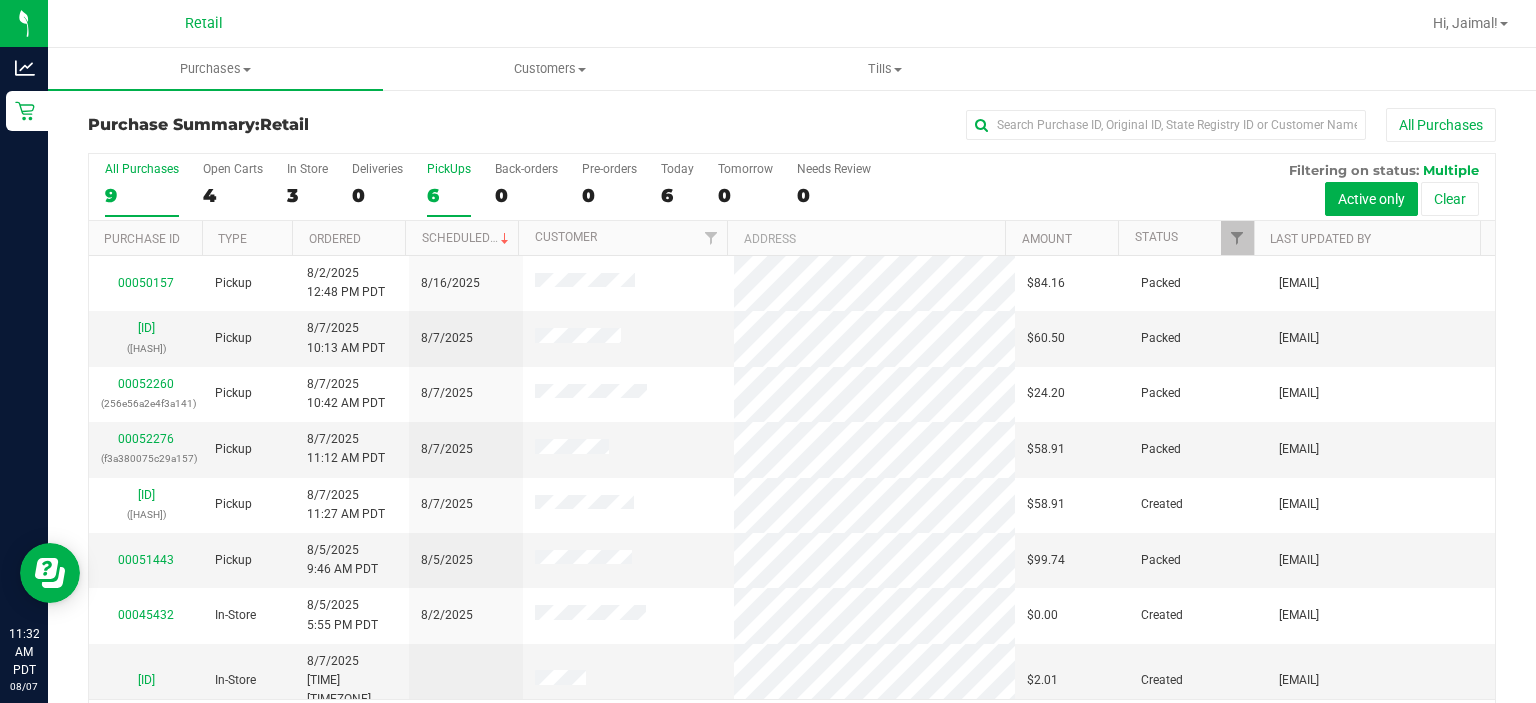 click on "PickUps" at bounding box center (449, 169) 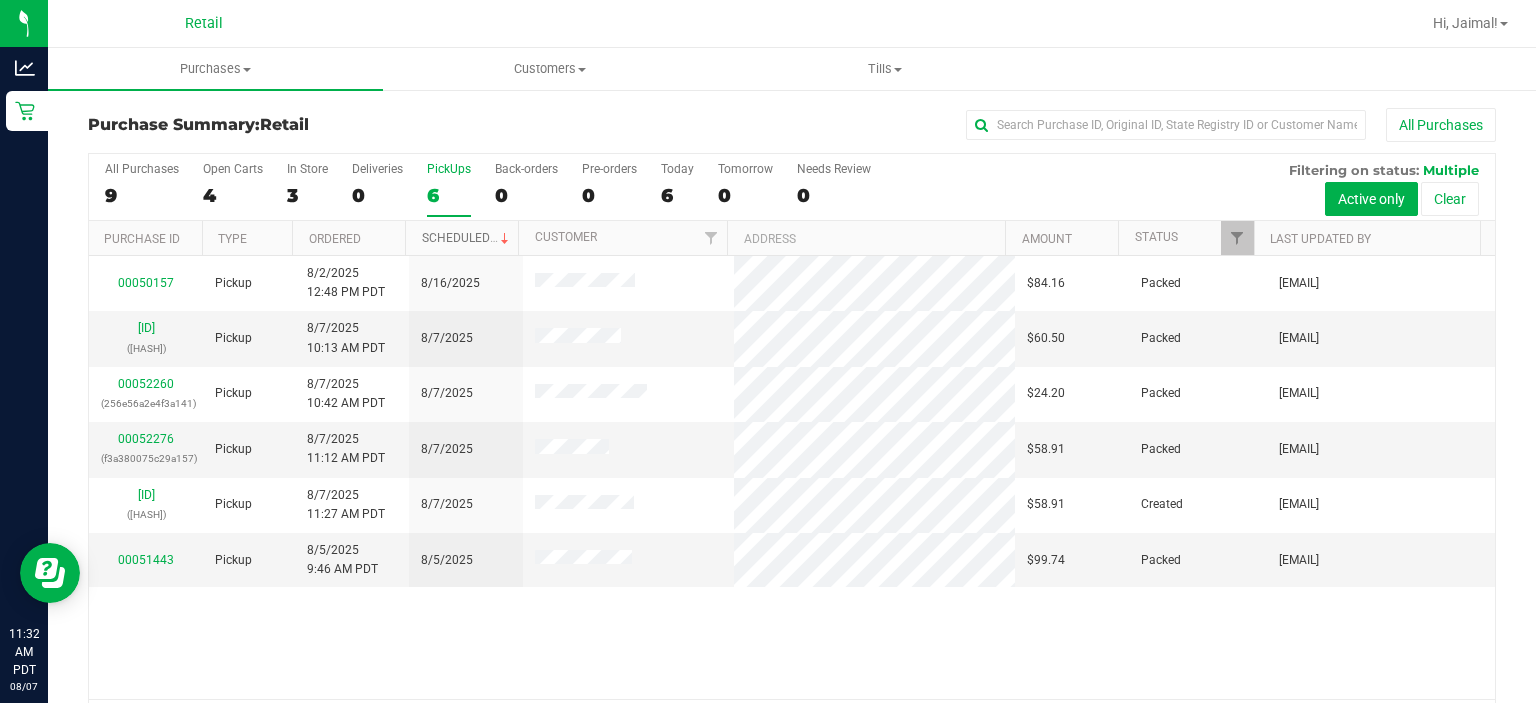click on "Scheduled" at bounding box center (467, 238) 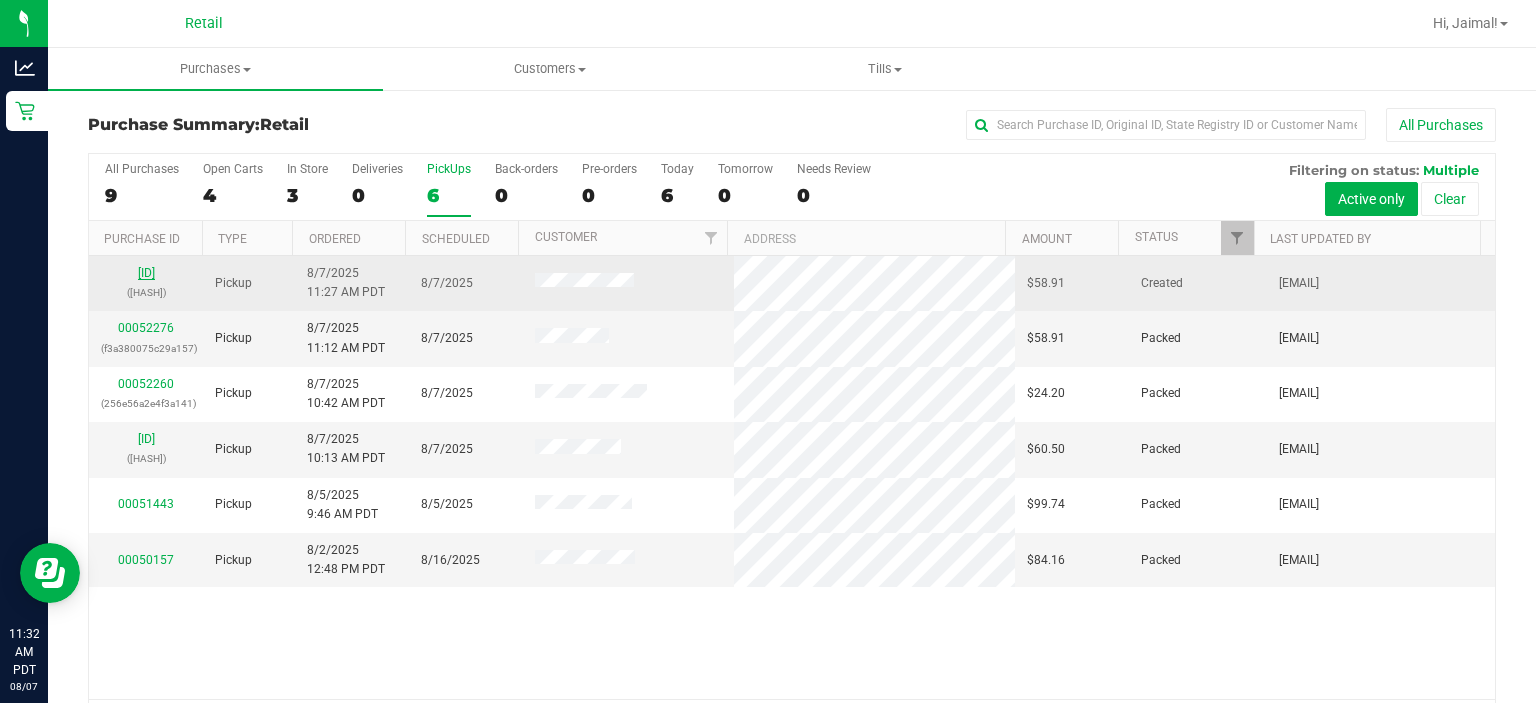 click on "00052289" at bounding box center [146, 273] 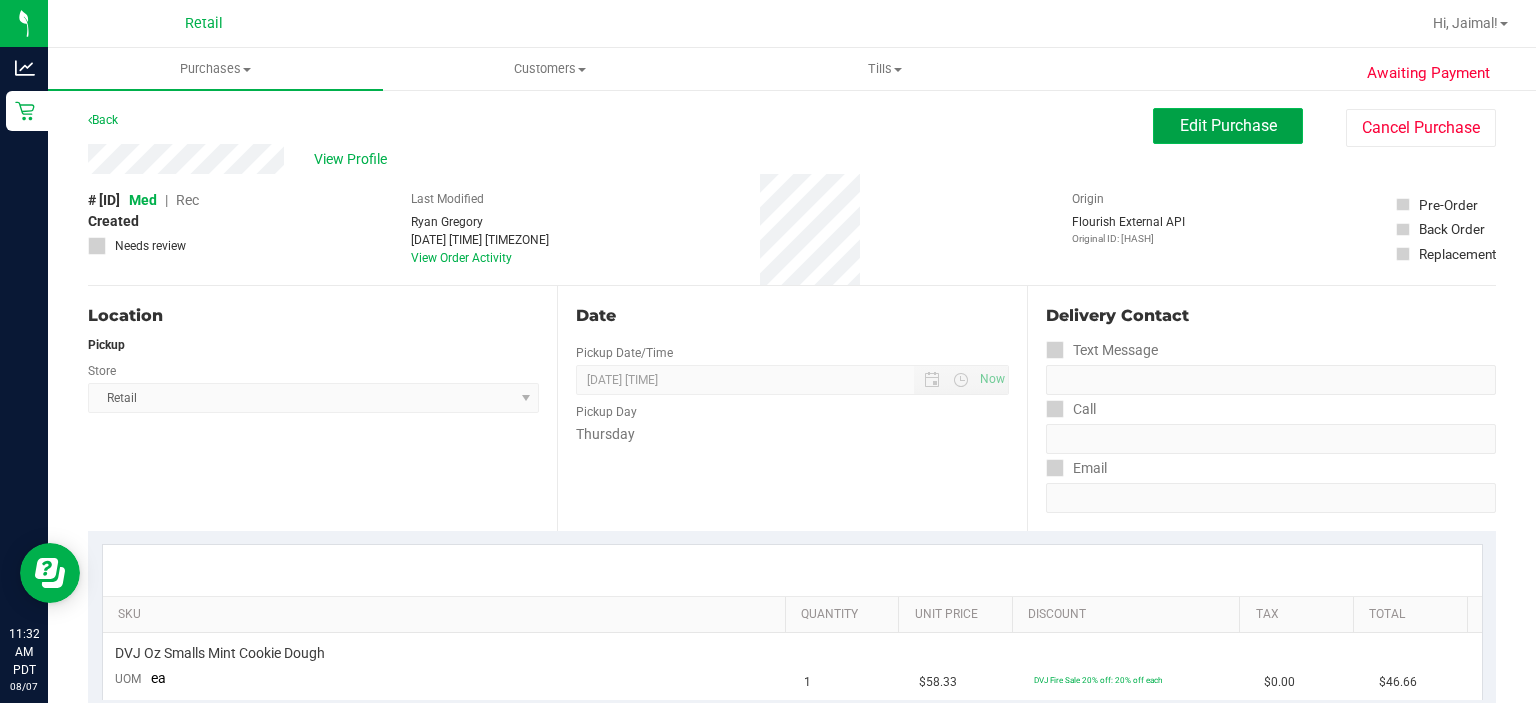 click on "Edit Purchase" at bounding box center [1228, 125] 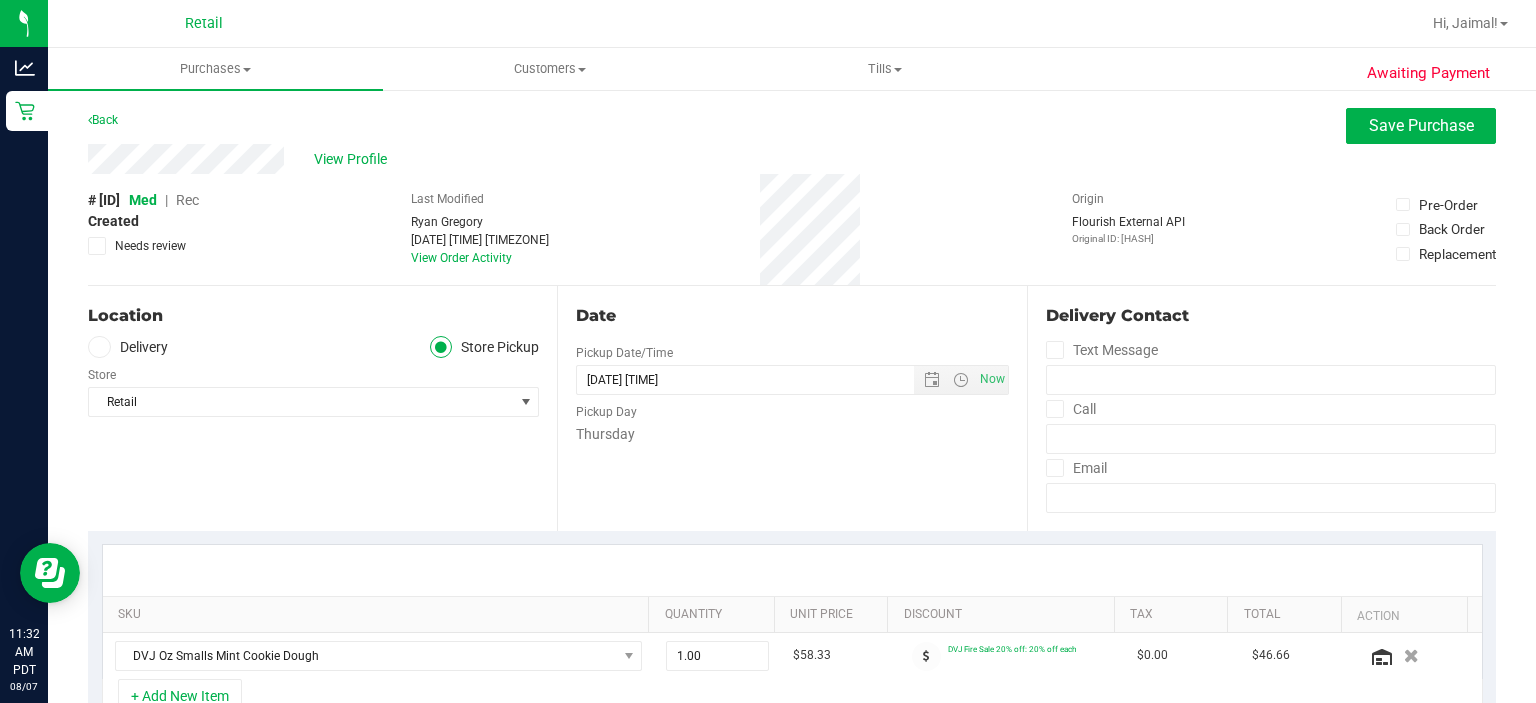 click on "Rec" at bounding box center (187, 200) 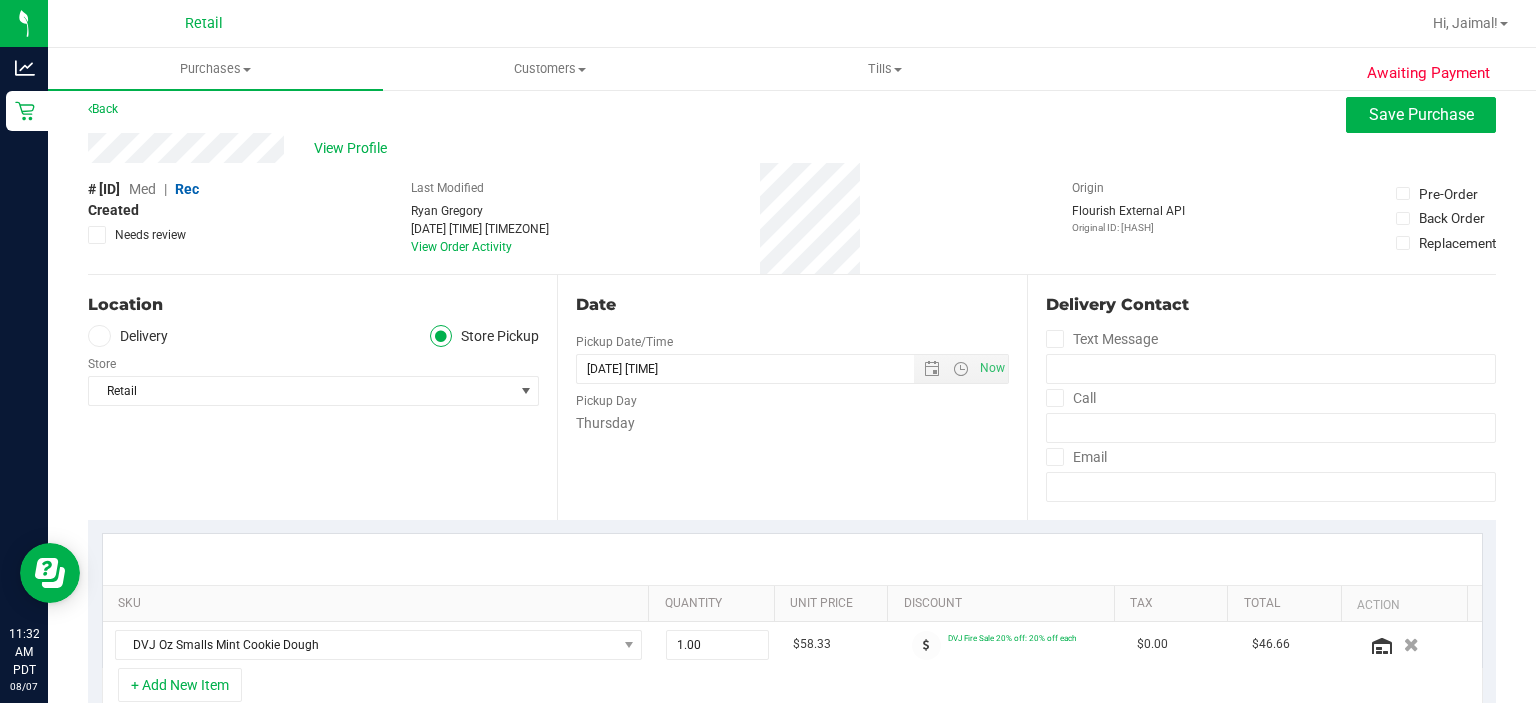 scroll, scrollTop: 14, scrollLeft: 0, axis: vertical 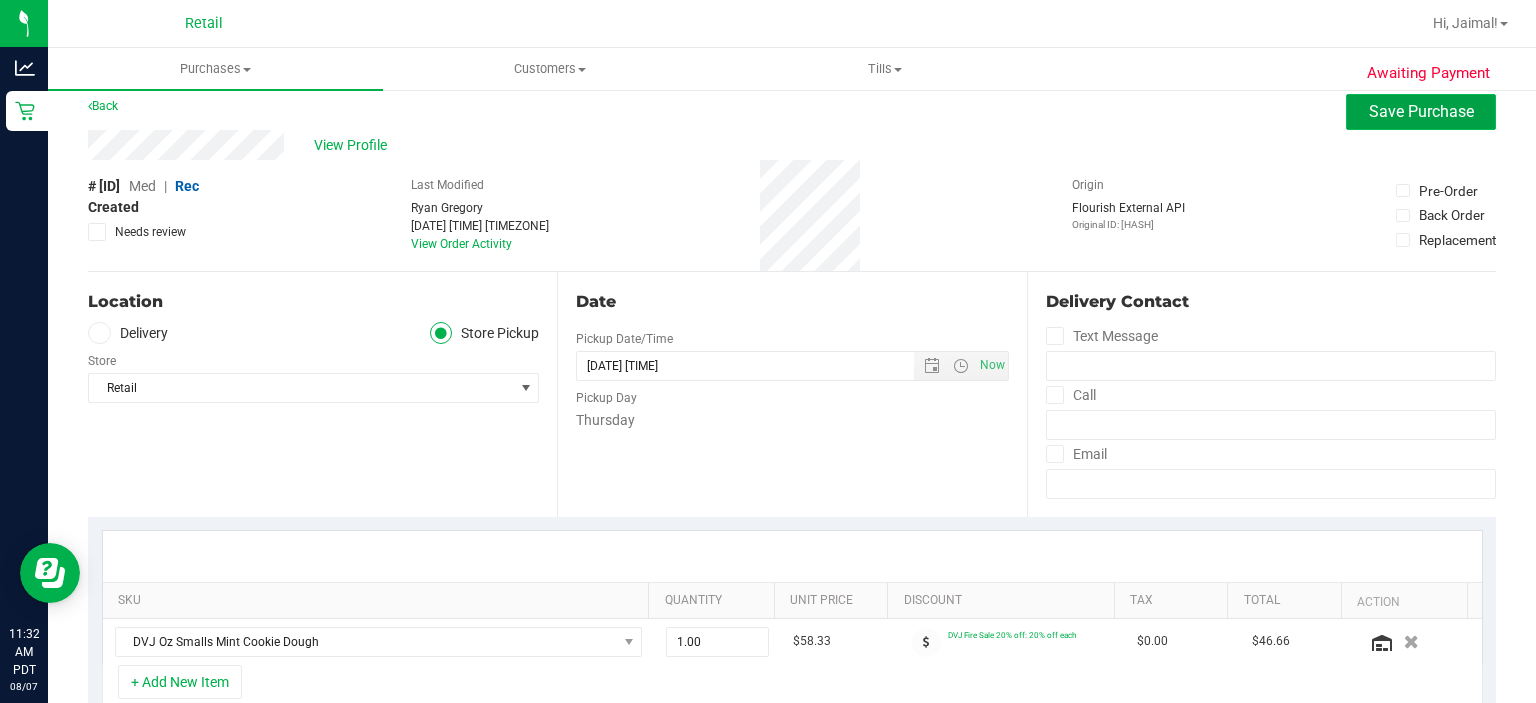 click on "Save Purchase" at bounding box center [1421, 112] 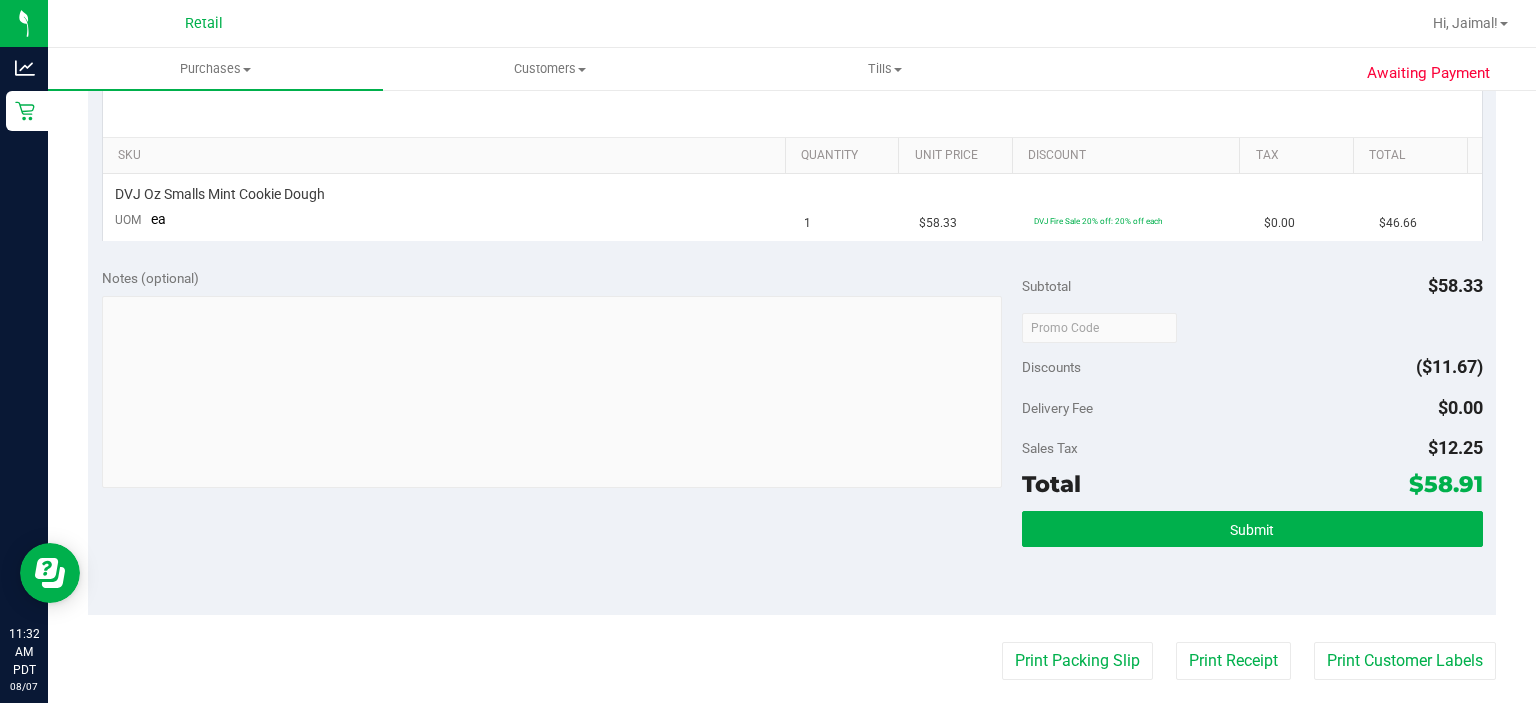 scroll, scrollTop: 500, scrollLeft: 0, axis: vertical 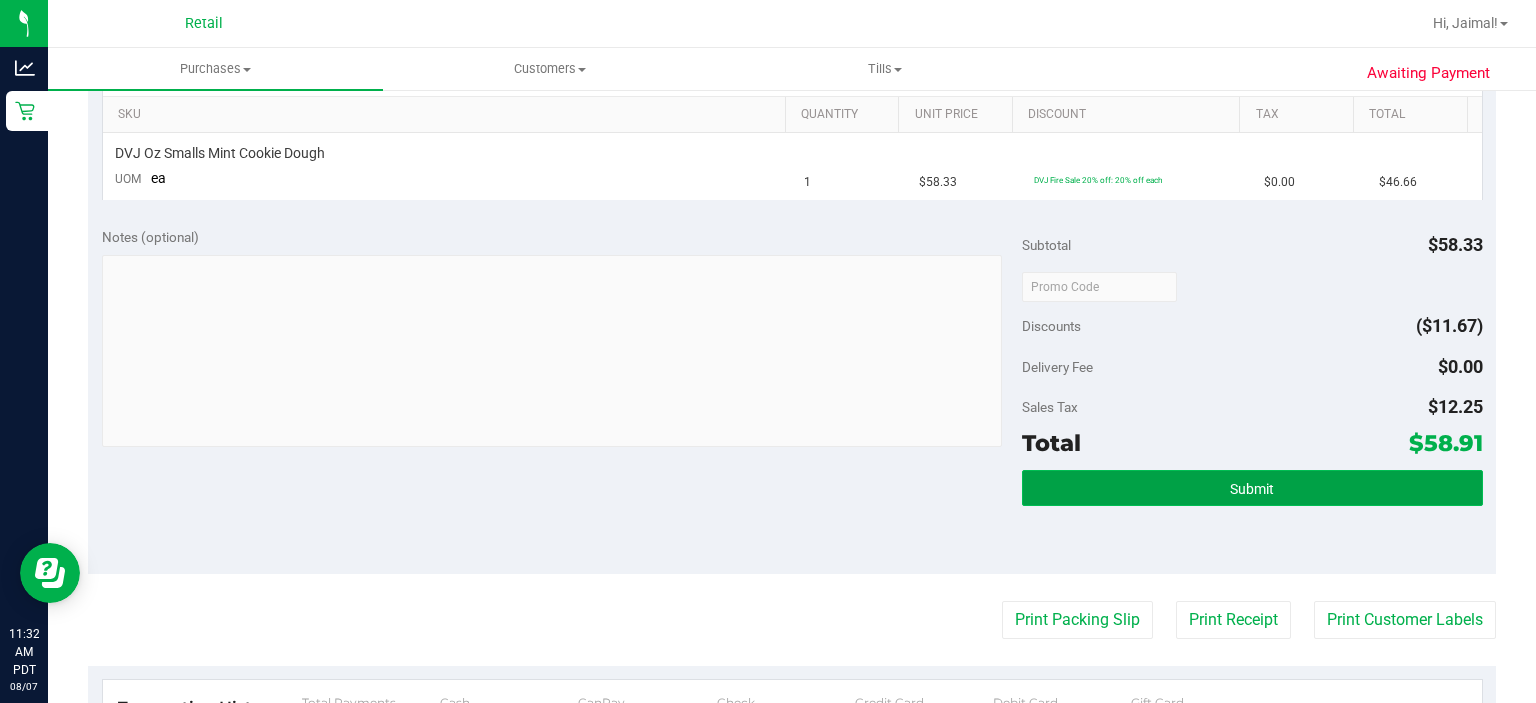 click on "Submit" at bounding box center (1252, 488) 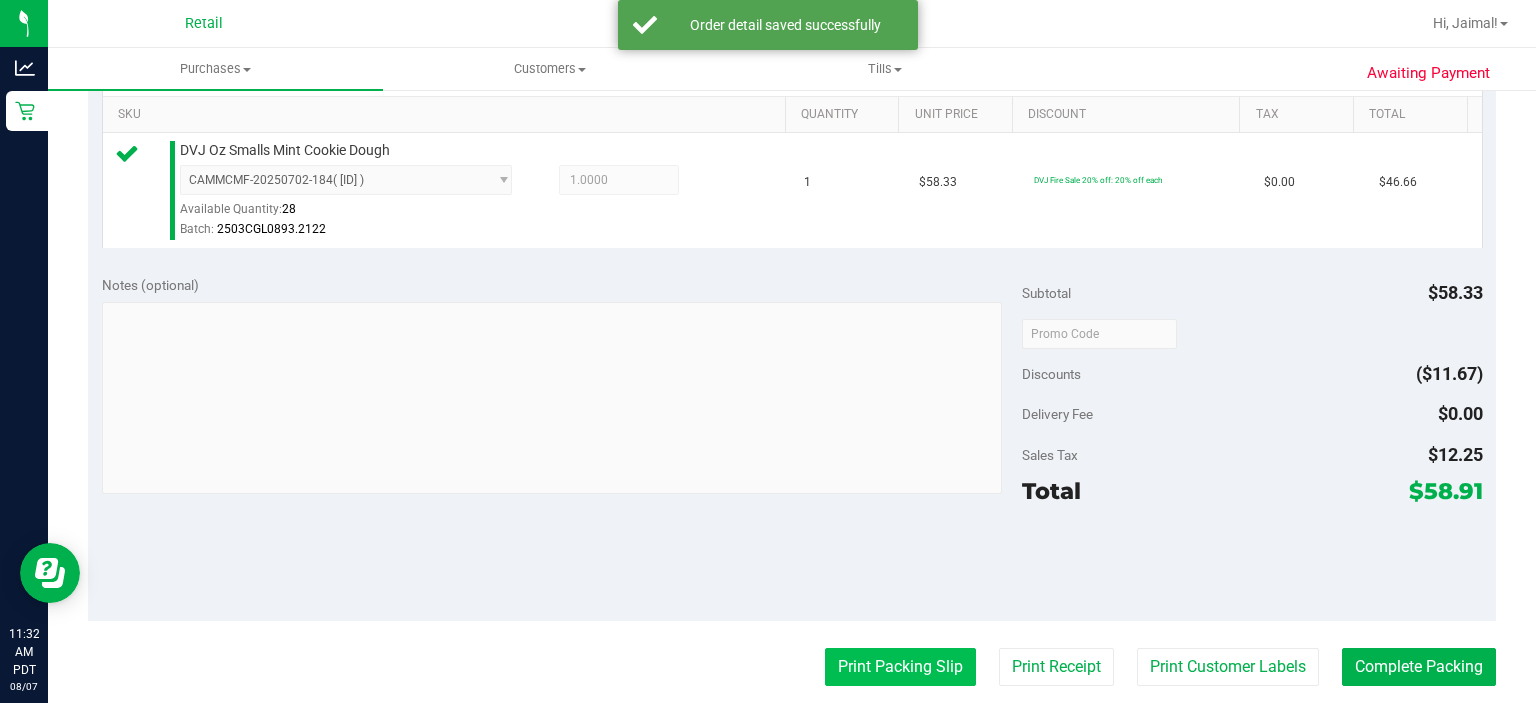 click on "Print Packing Slip" at bounding box center [900, 667] 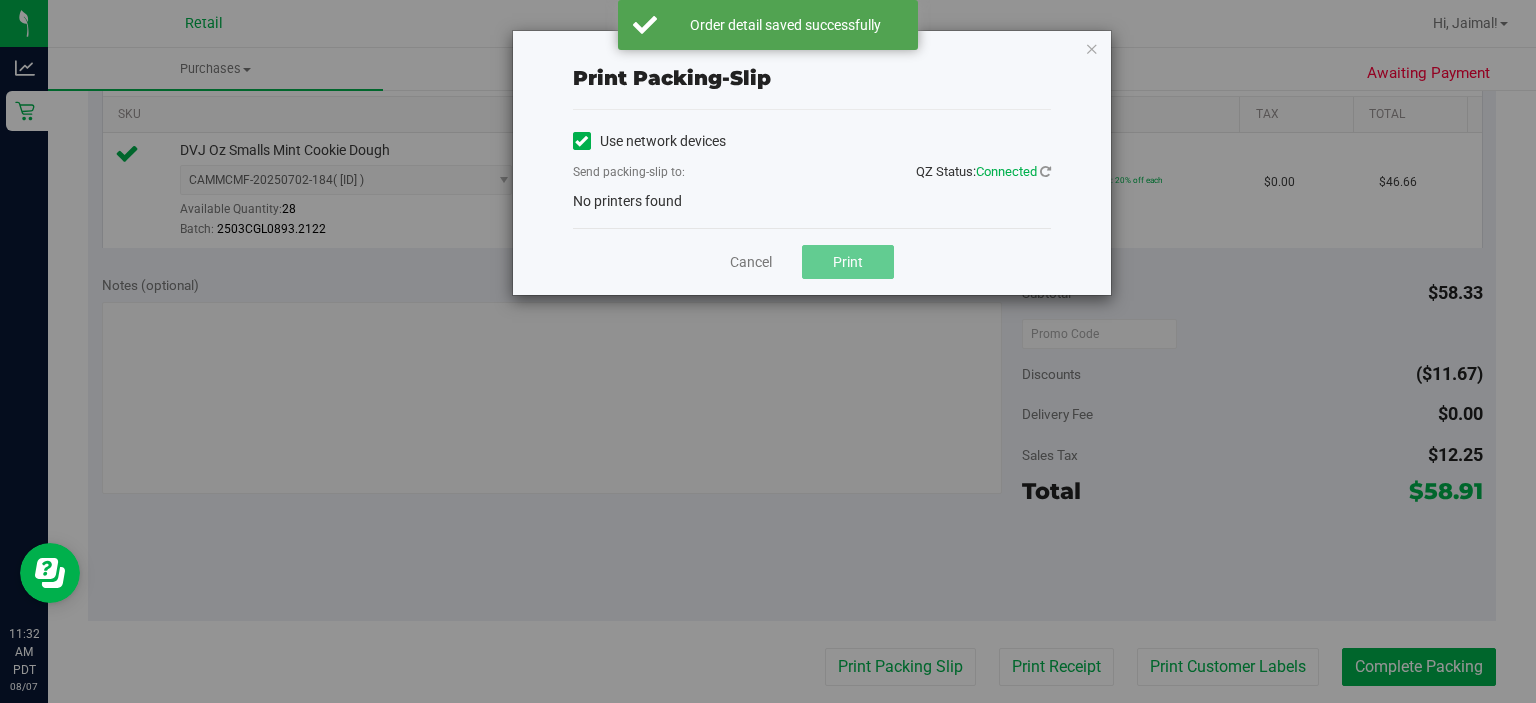 click on "No printers found" at bounding box center (627, 201) 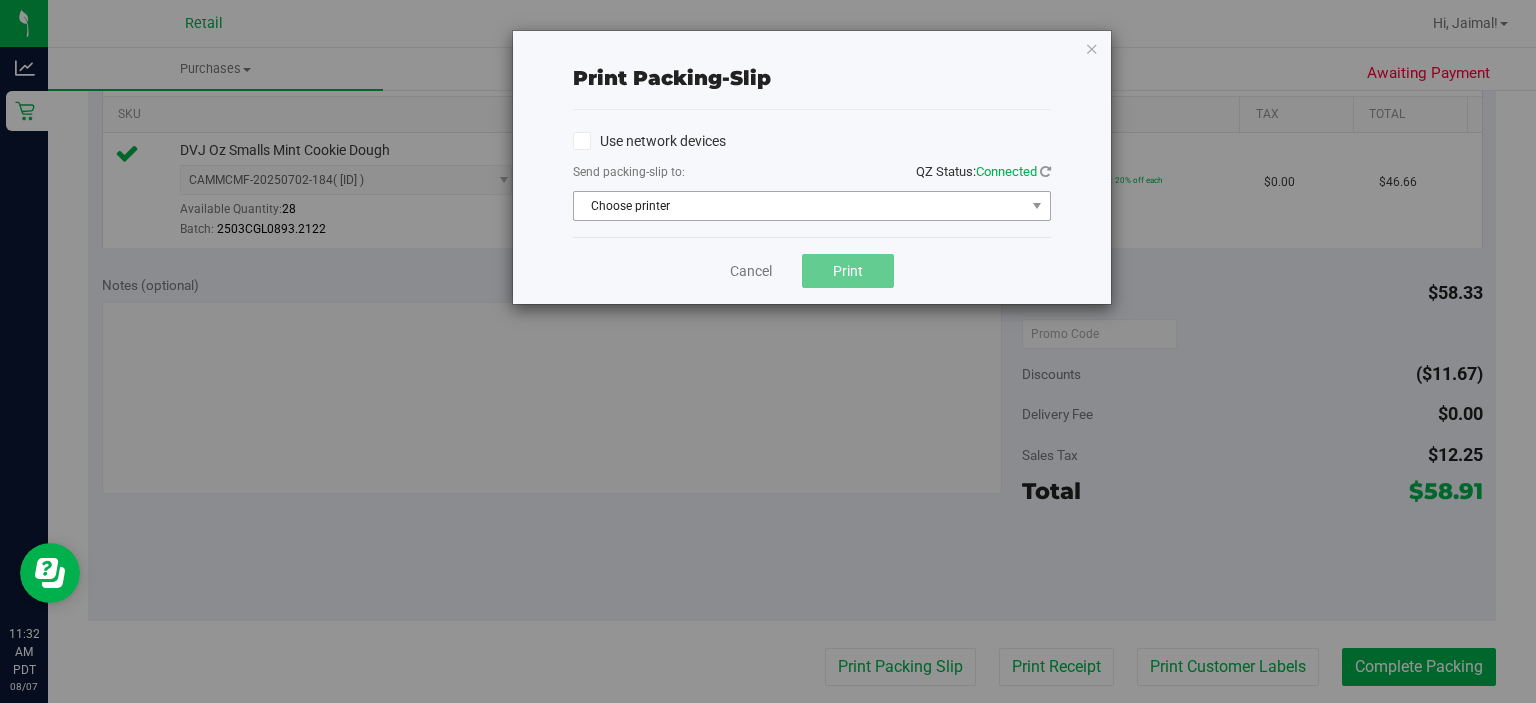click on "Choose printer" at bounding box center [799, 206] 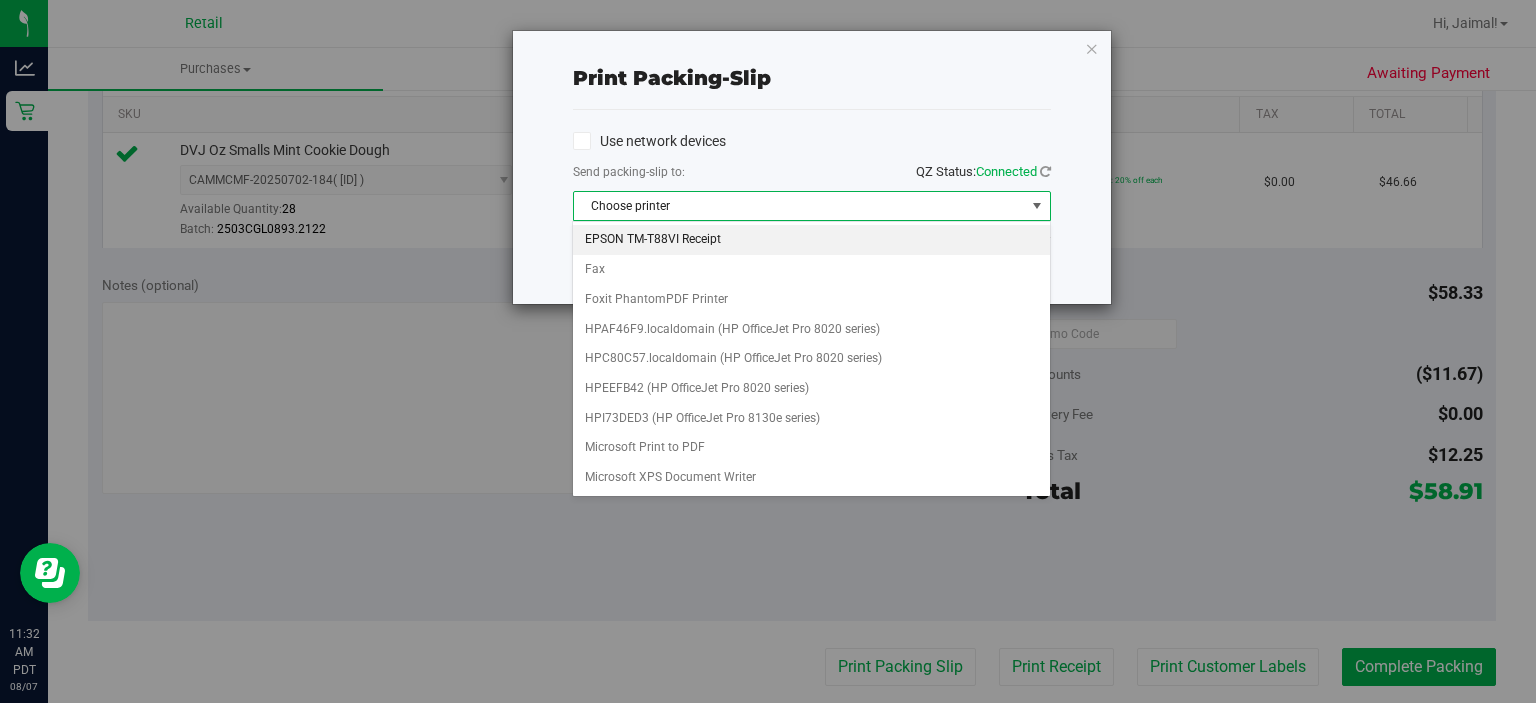 click on "EPSON TM-T88VI Receipt" at bounding box center (811, 240) 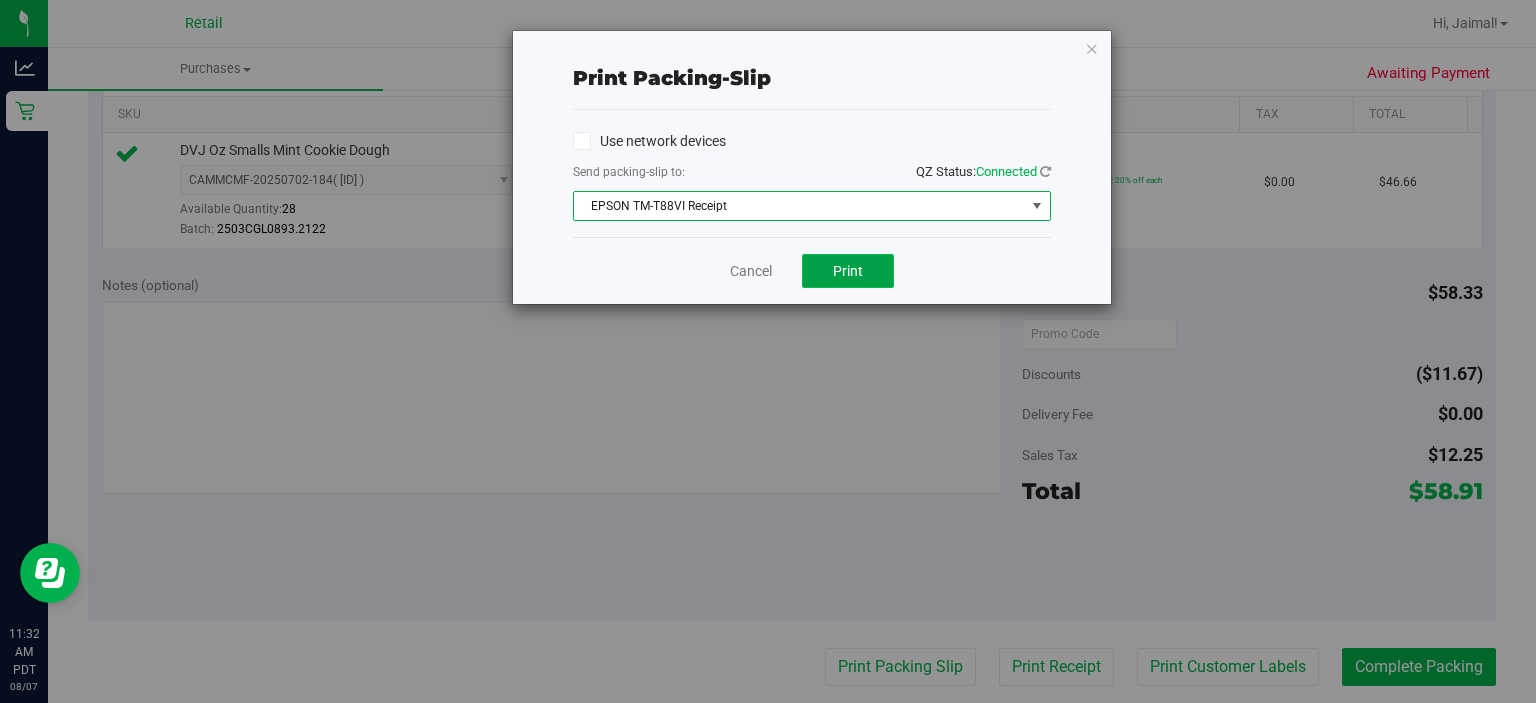 click on "Print" at bounding box center [848, 271] 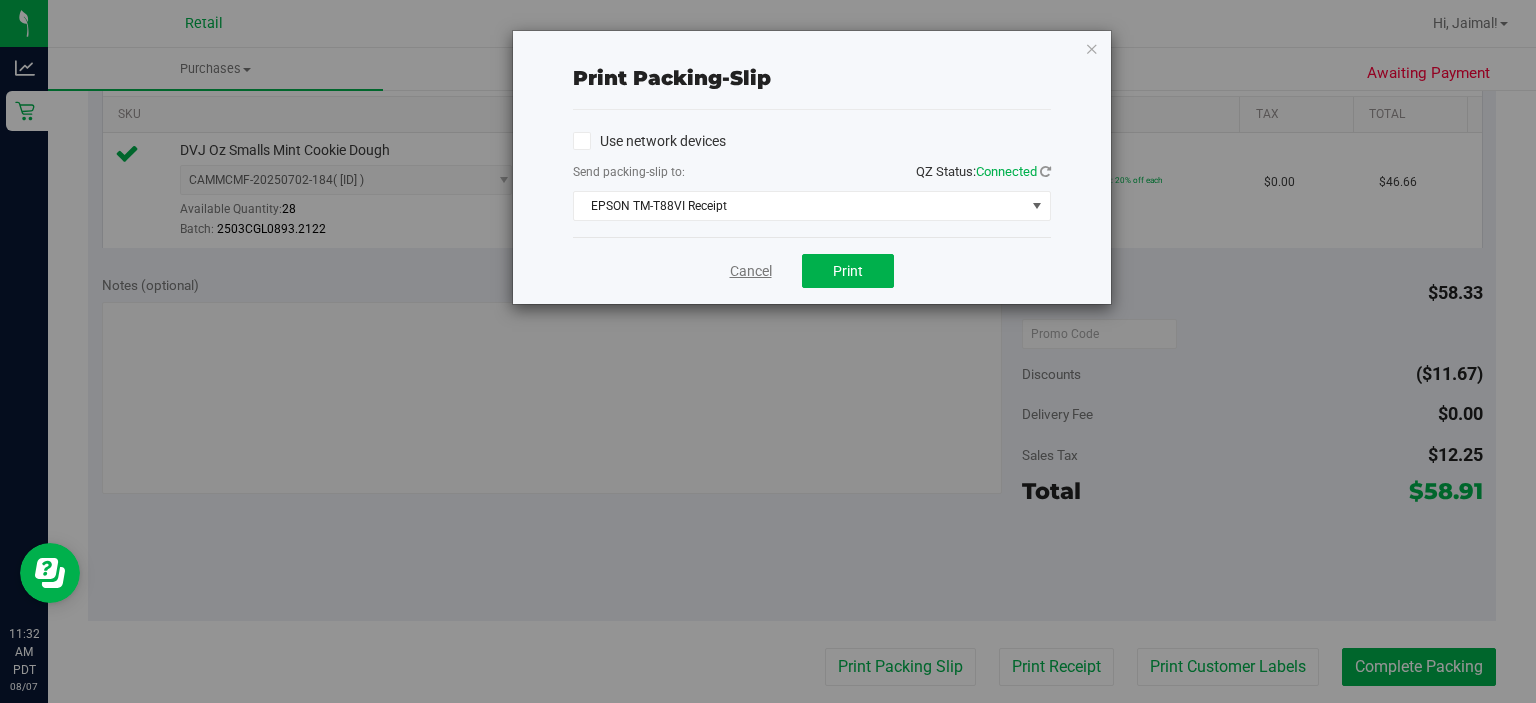 click on "Cancel" at bounding box center (751, 271) 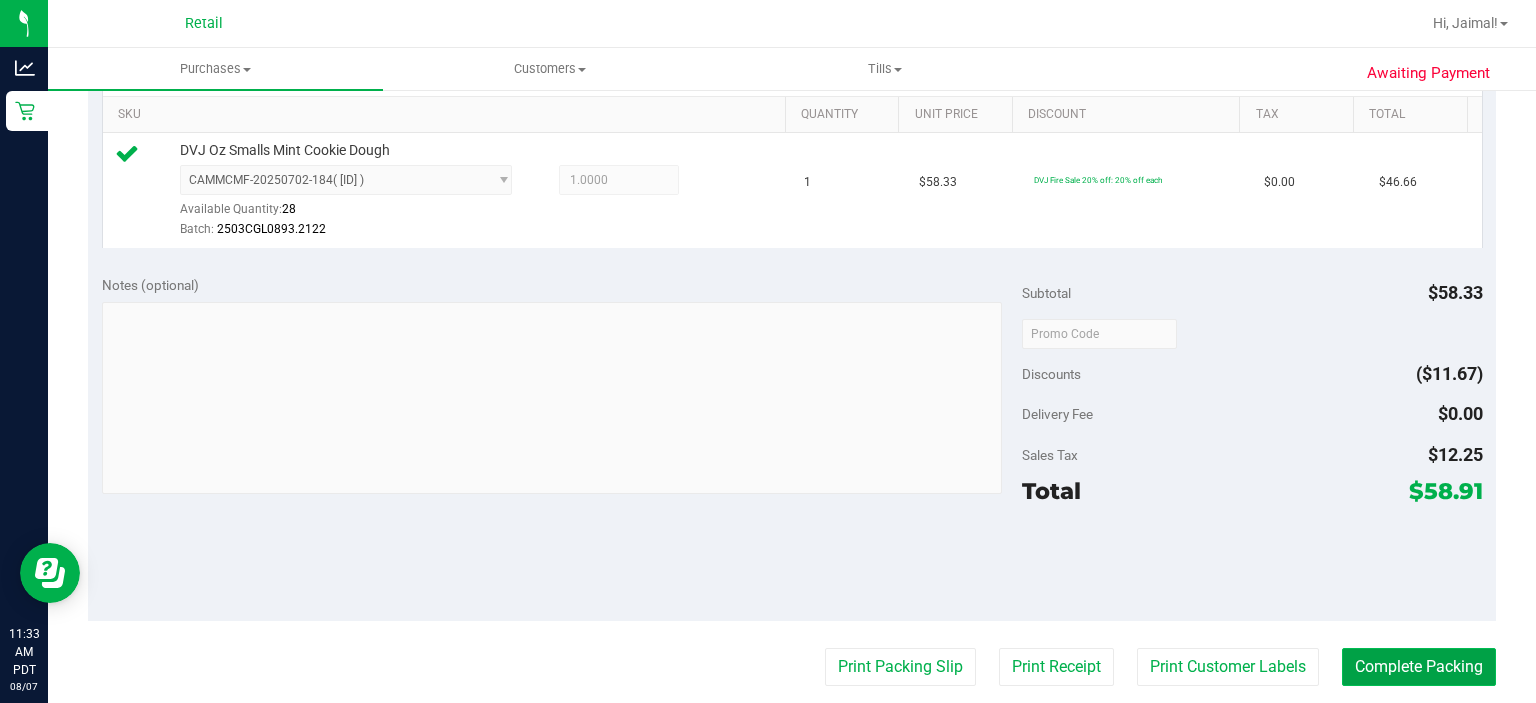click on "Complete Packing" at bounding box center [1419, 667] 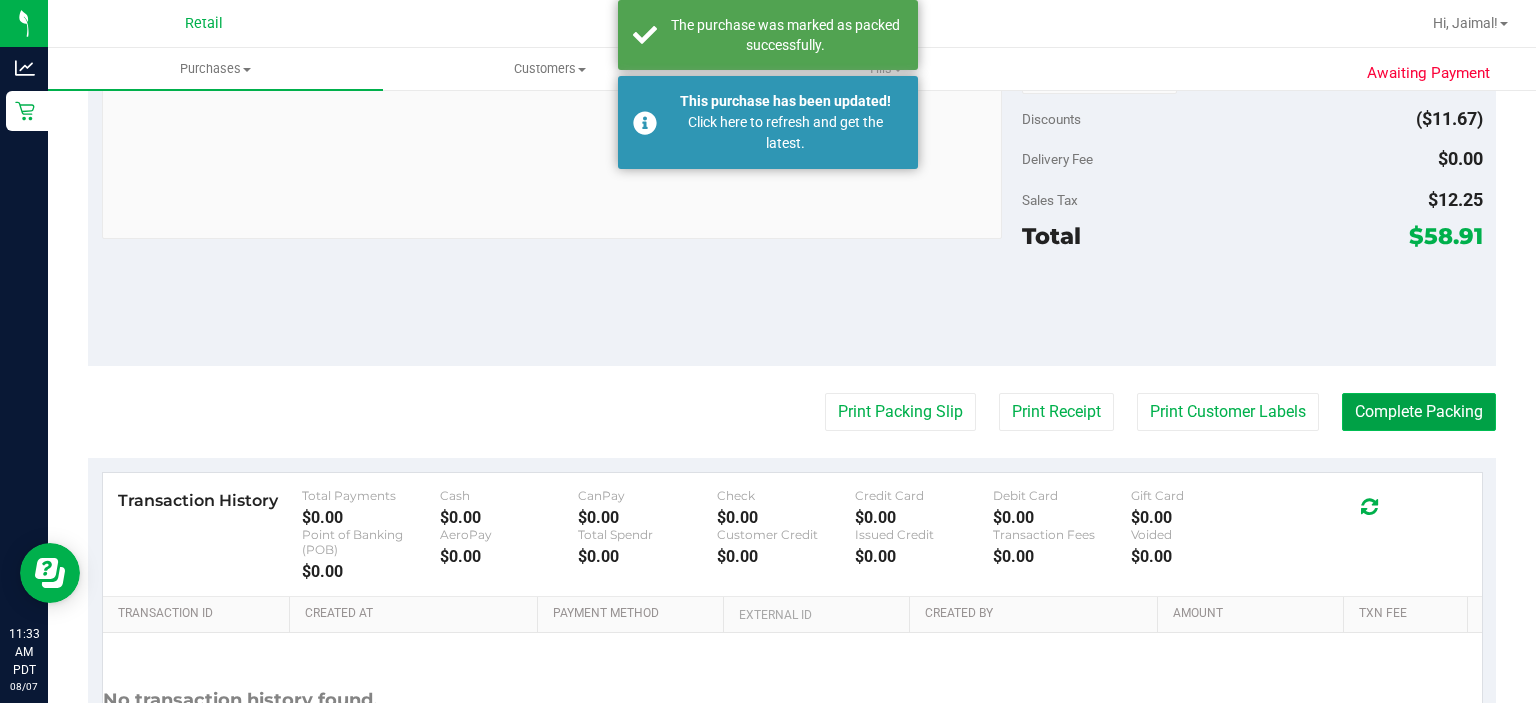 scroll, scrollTop: 772, scrollLeft: 0, axis: vertical 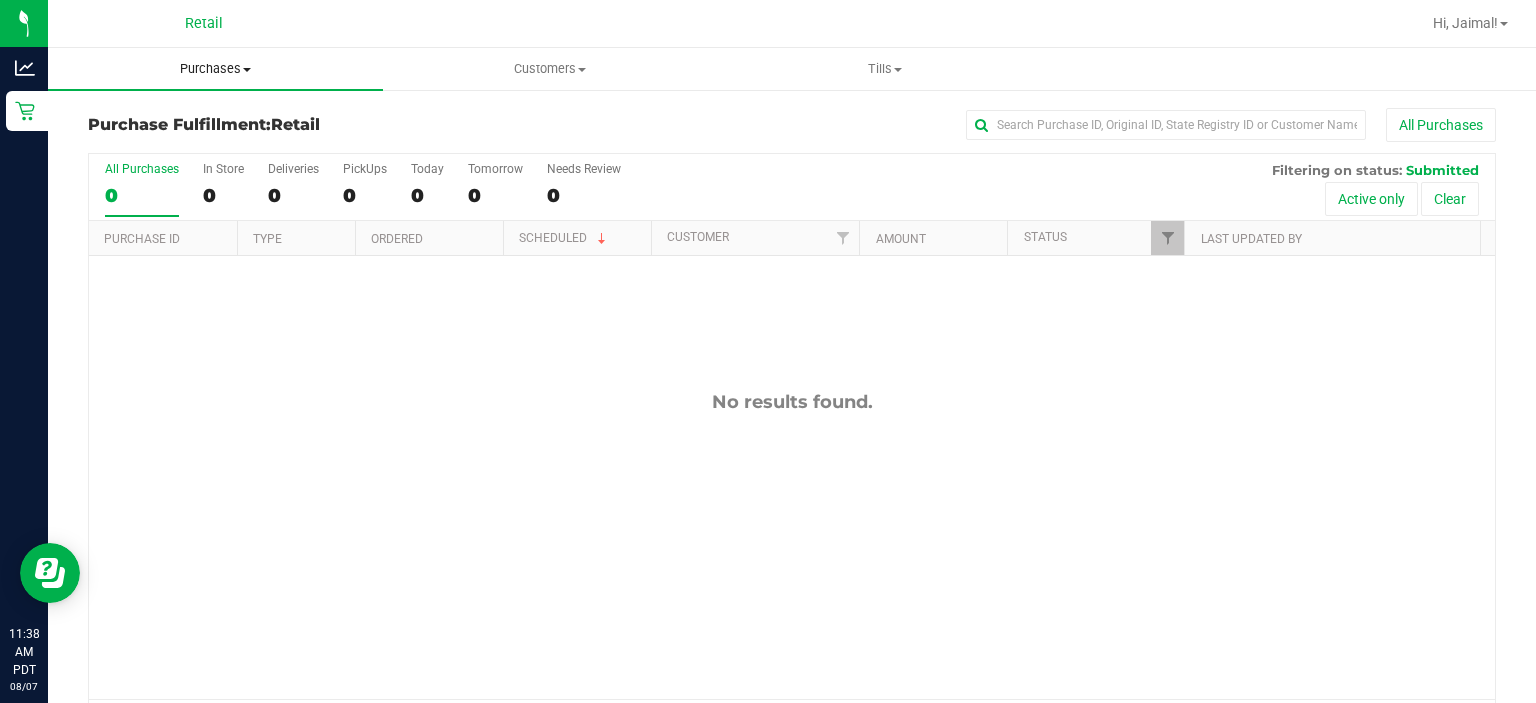 click on "Purchases" at bounding box center [215, 69] 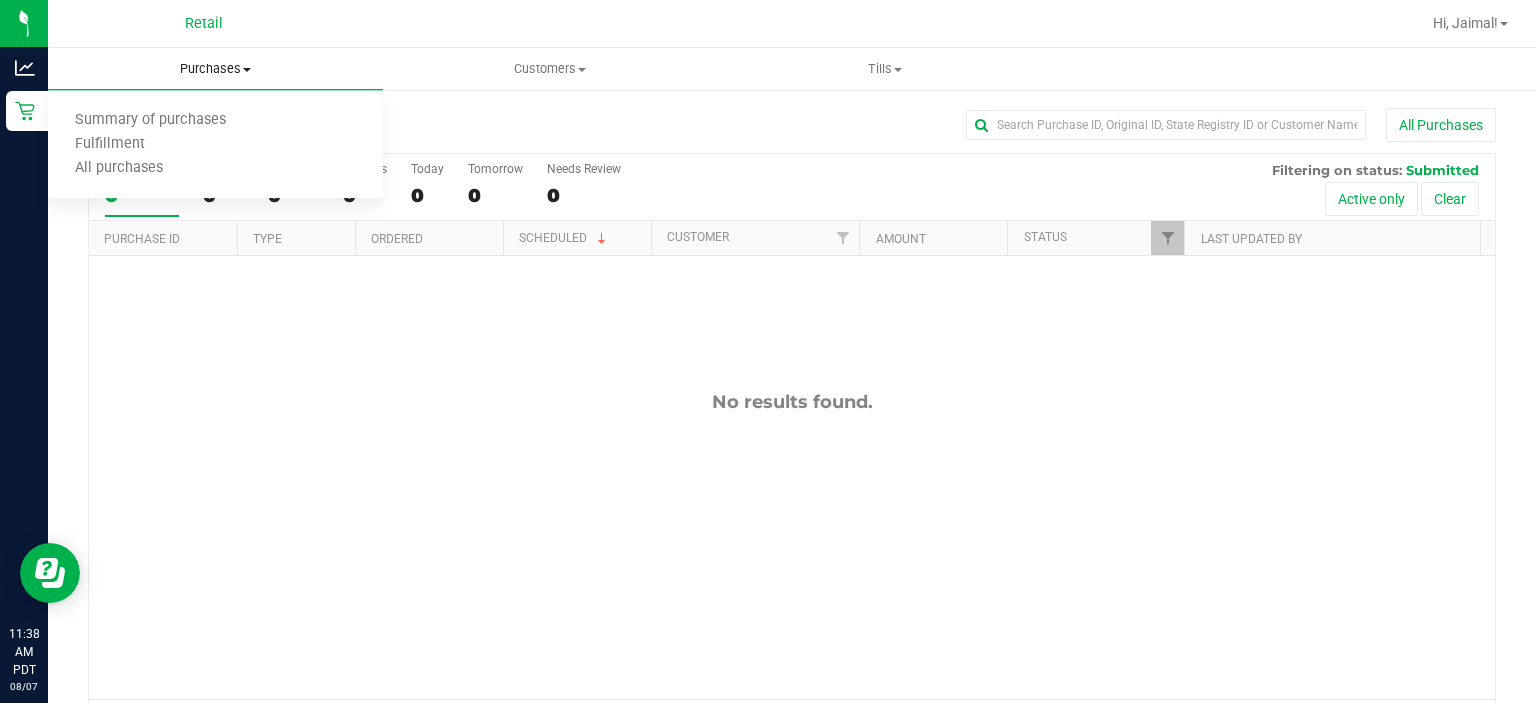 click on "Summary of purchases" at bounding box center (150, 120) 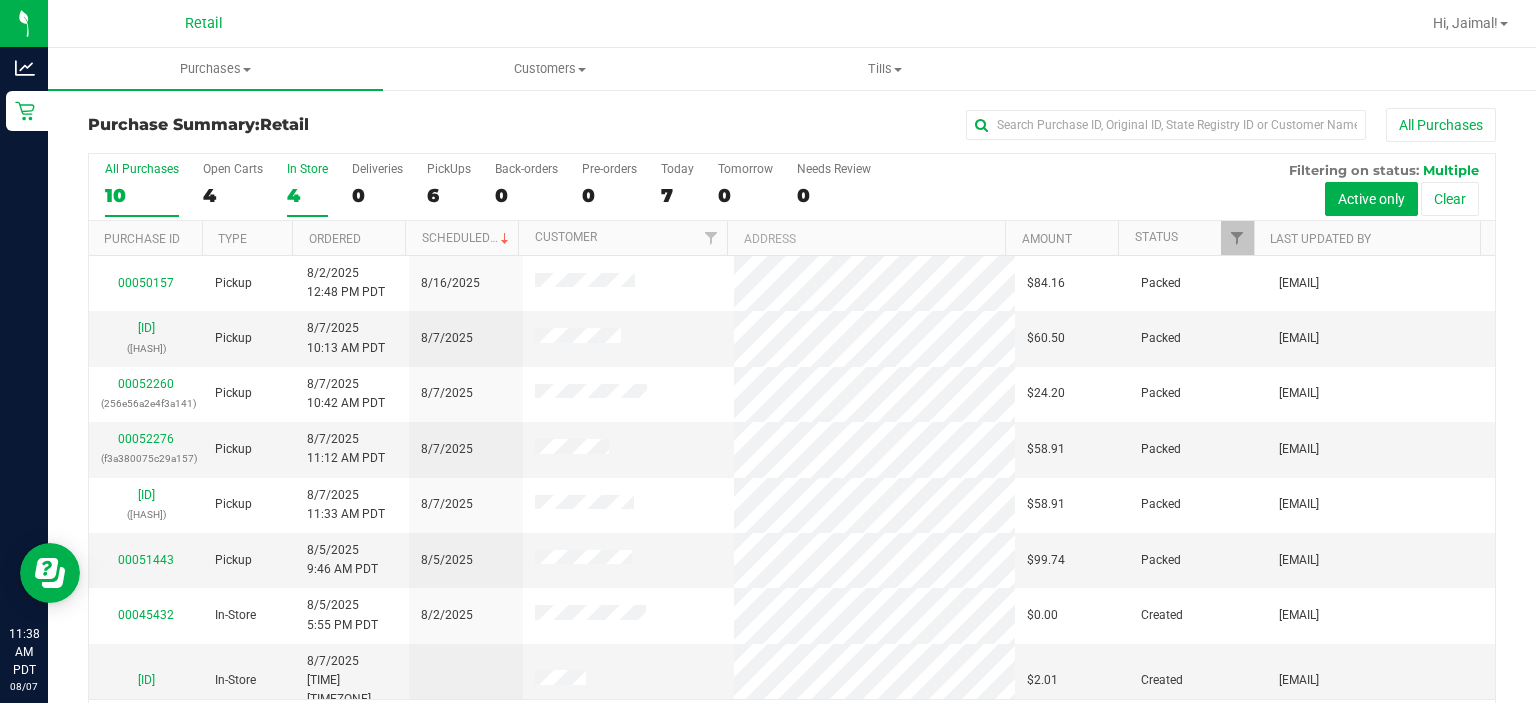 click on "In Store" at bounding box center (307, 169) 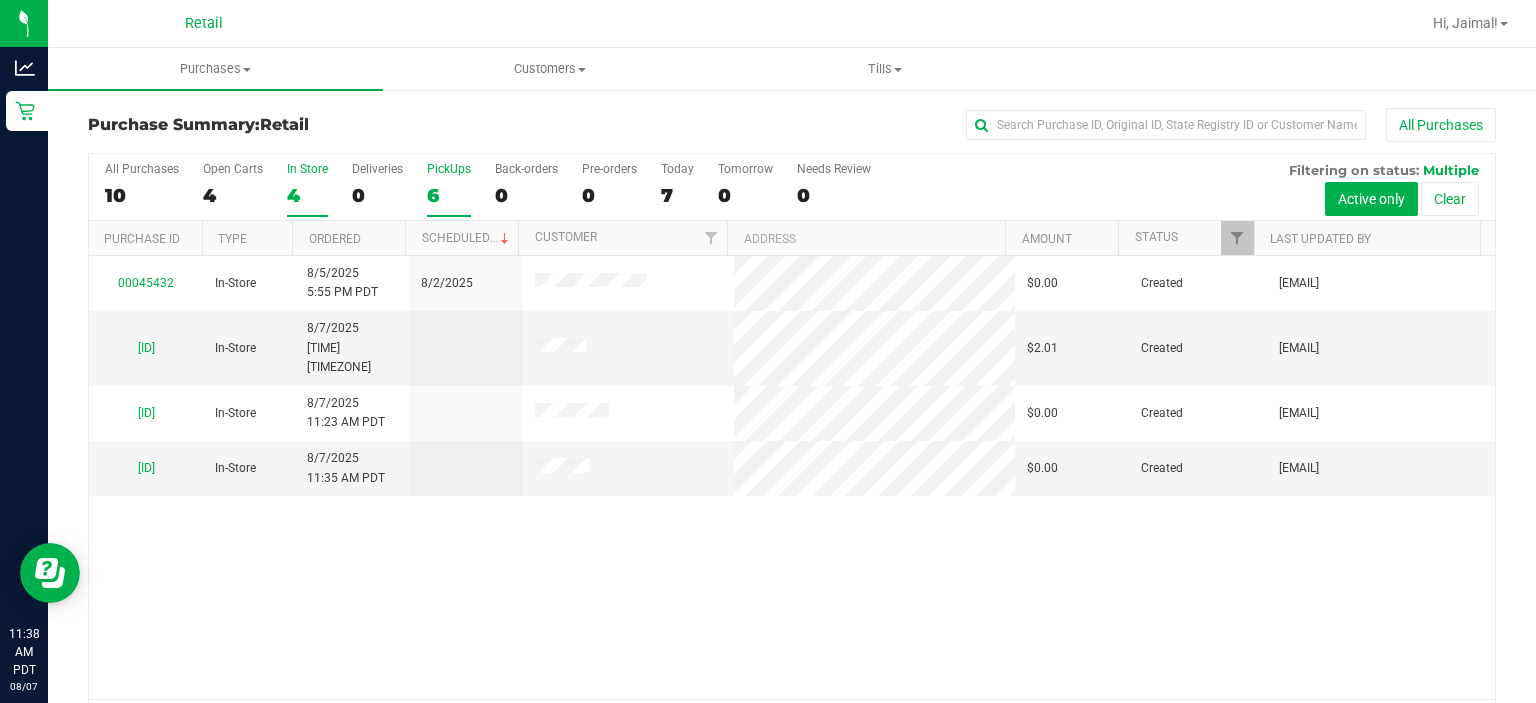 click on "PickUps" at bounding box center (449, 169) 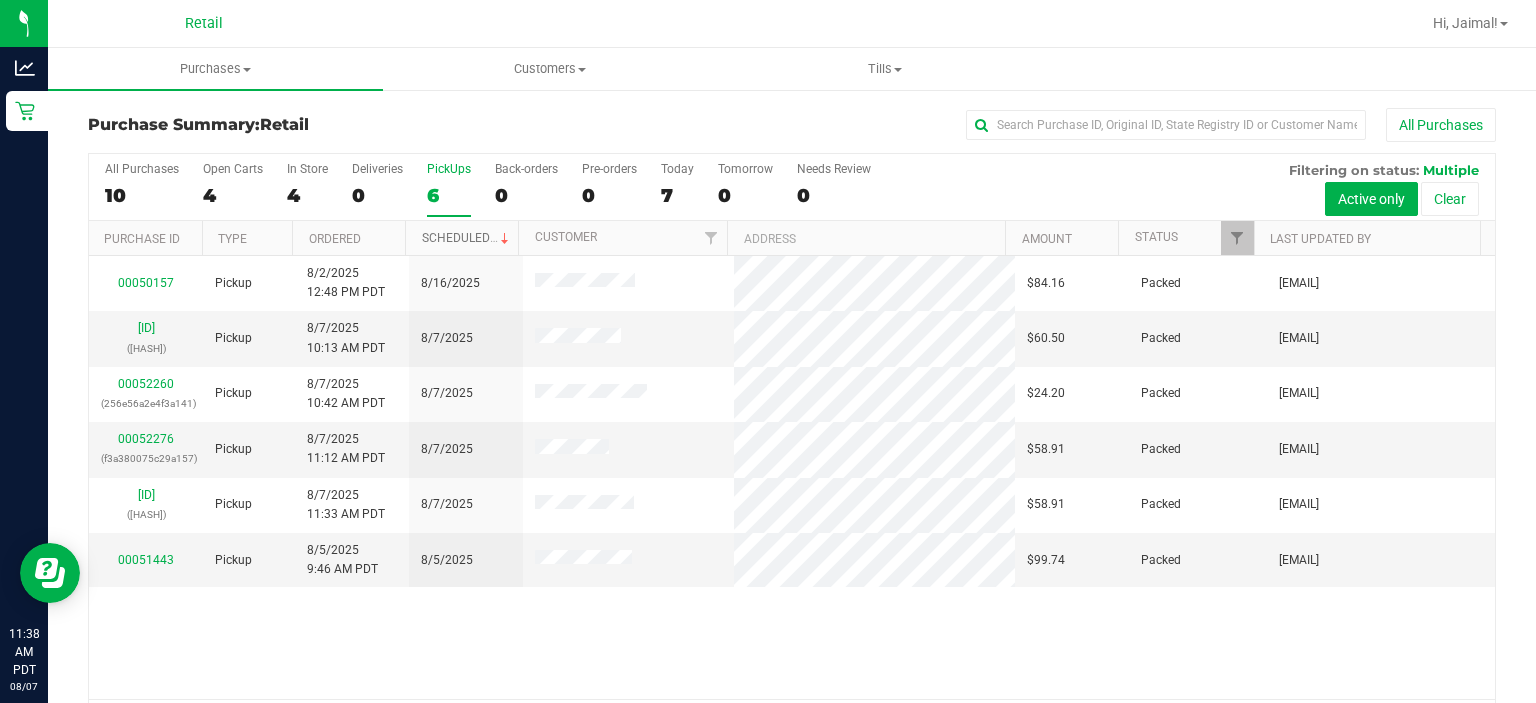 click on "Scheduled" at bounding box center (467, 238) 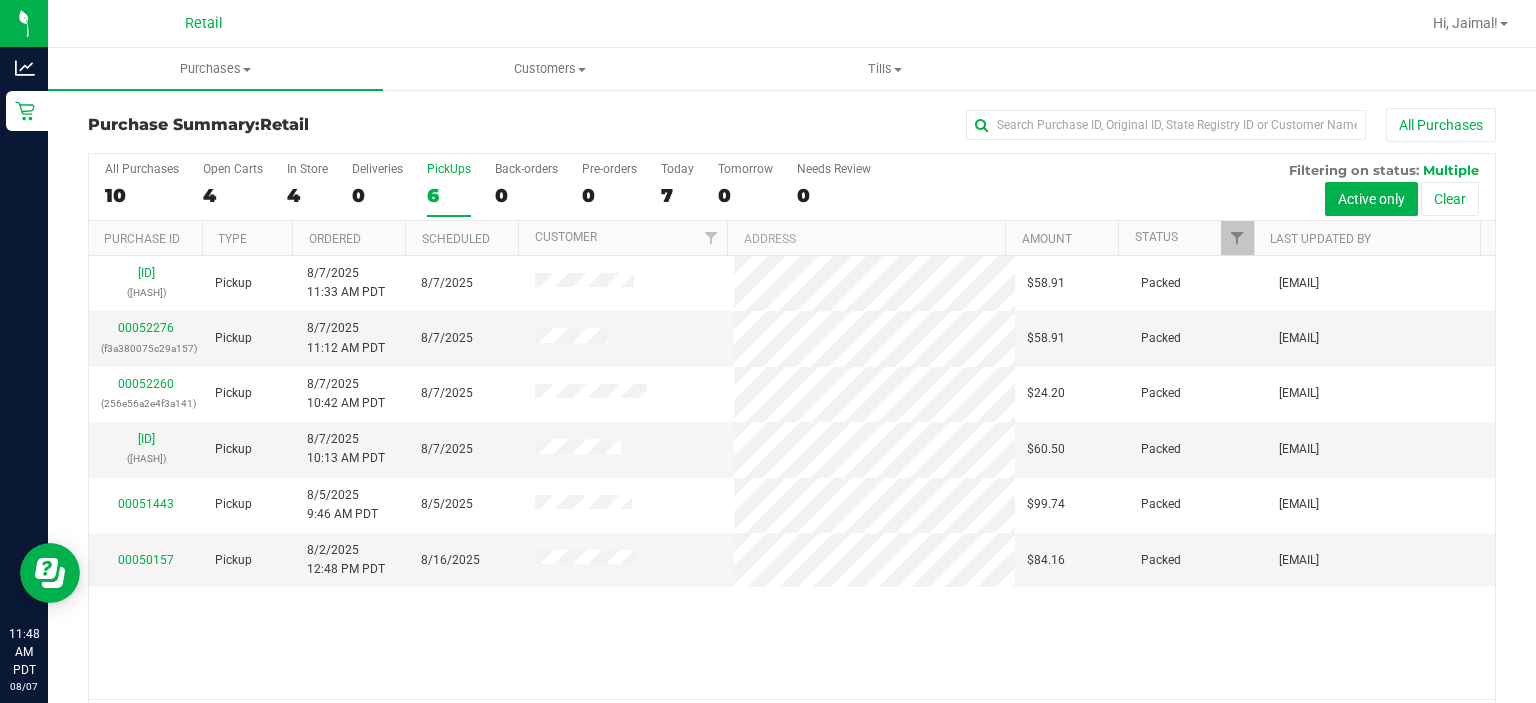 click on "PickUps" at bounding box center [449, 169] 